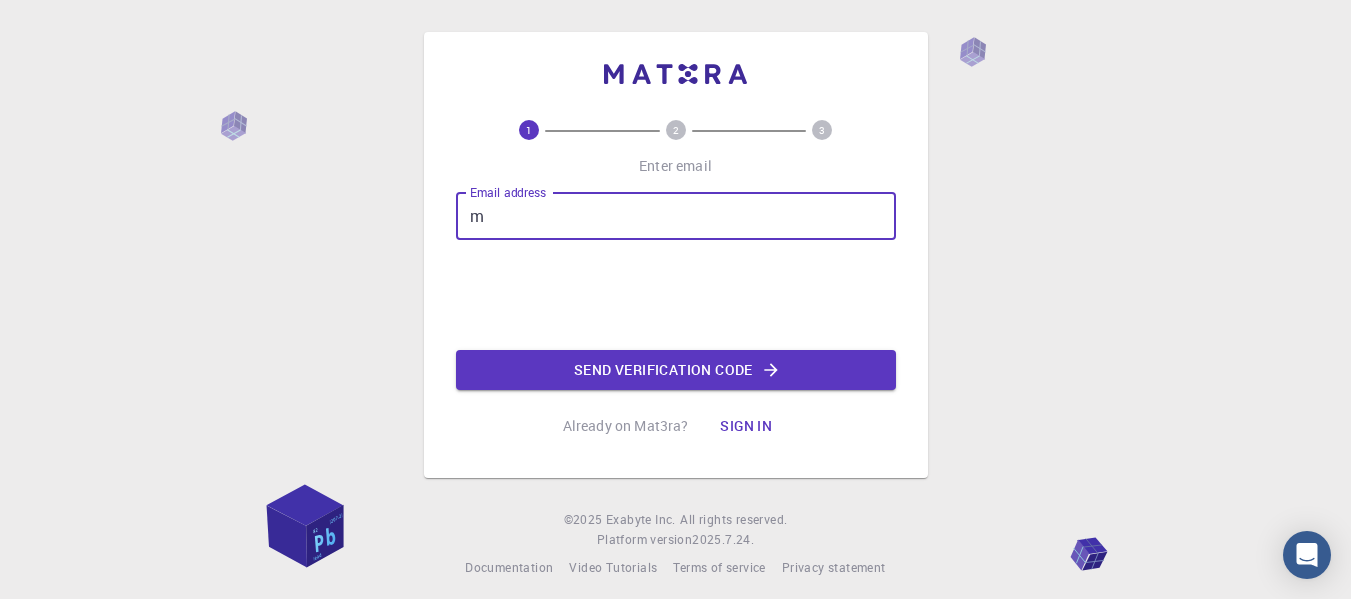 scroll, scrollTop: 0, scrollLeft: 0, axis: both 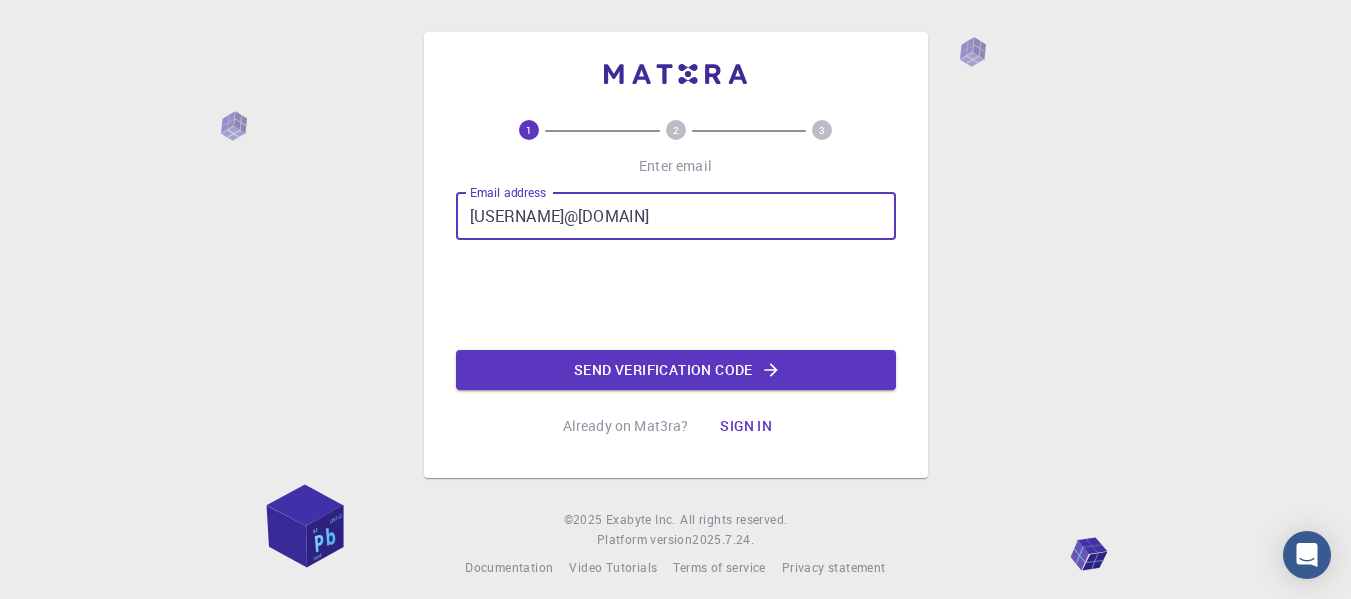 type on "[USERNAME]@[DOMAIN]" 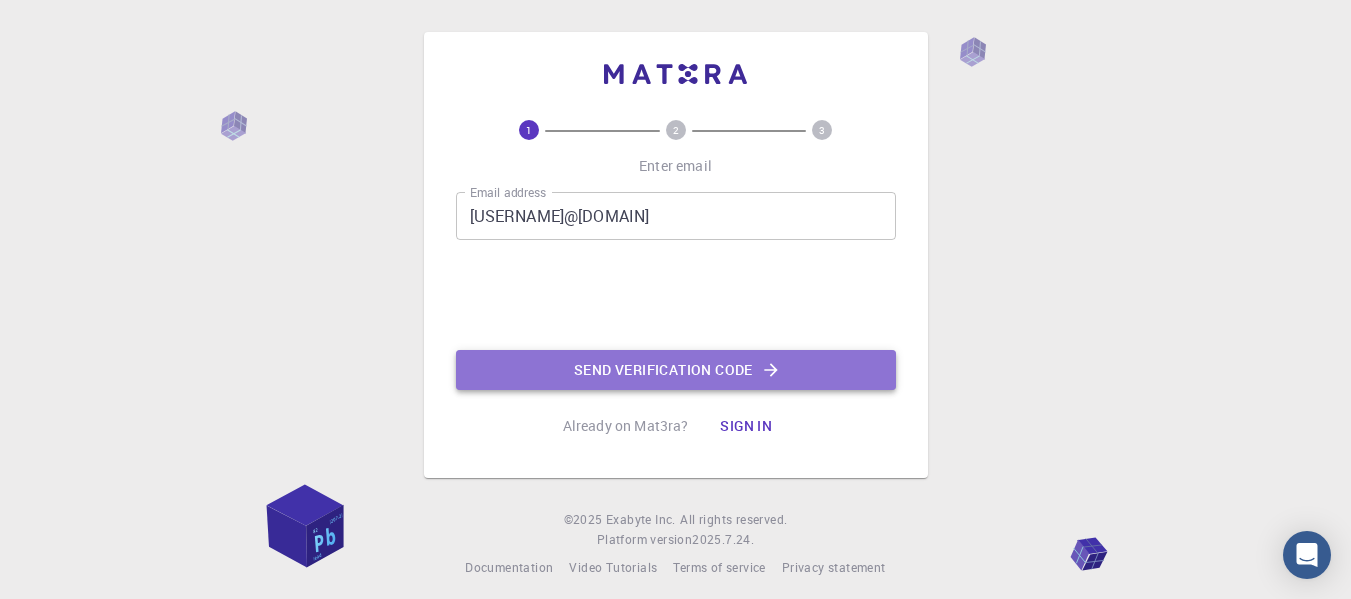 click on "Send verification code" 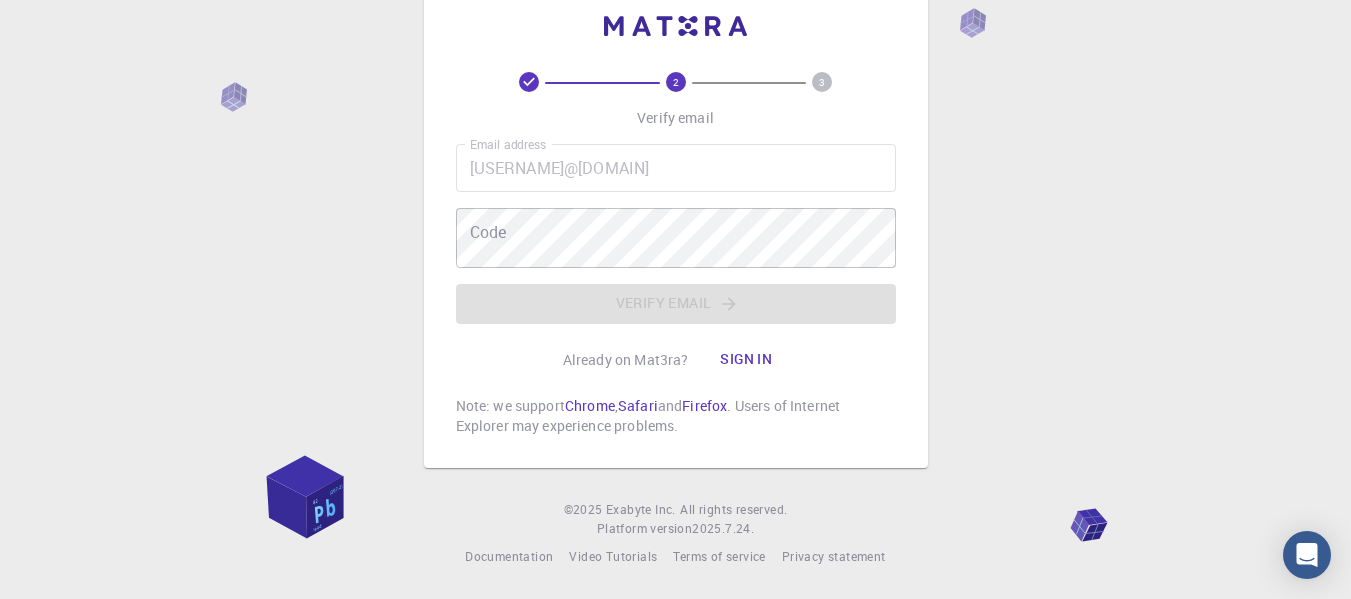 scroll, scrollTop: 48, scrollLeft: 0, axis: vertical 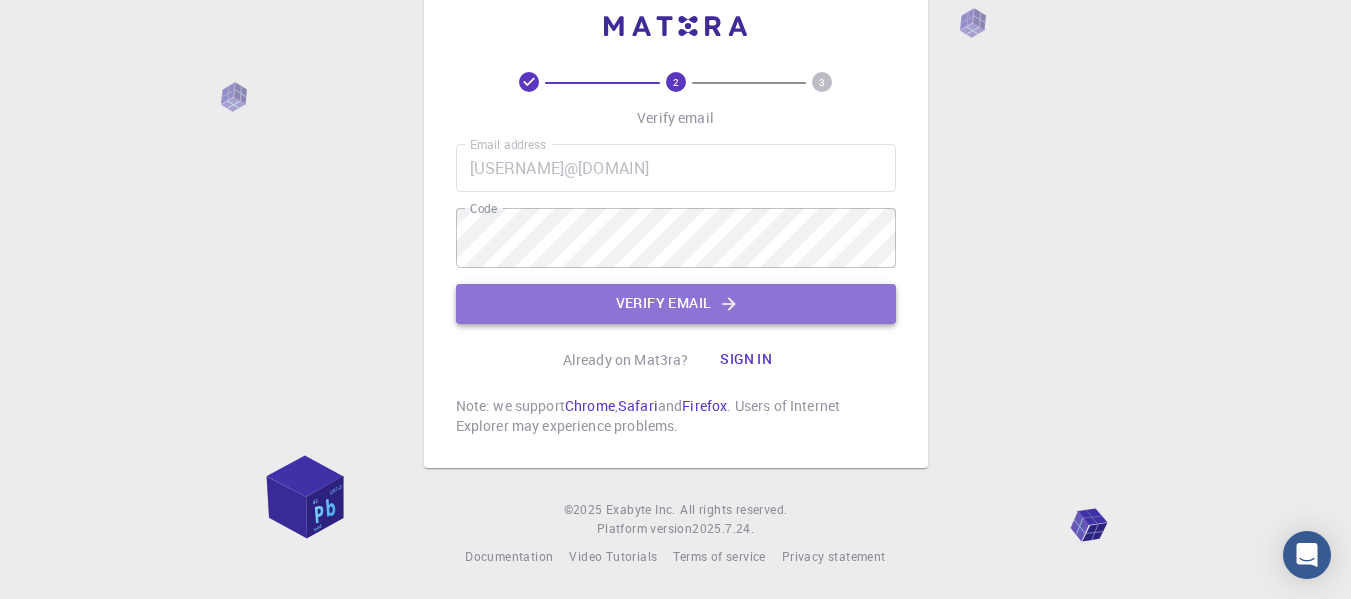 click on "Verify email" 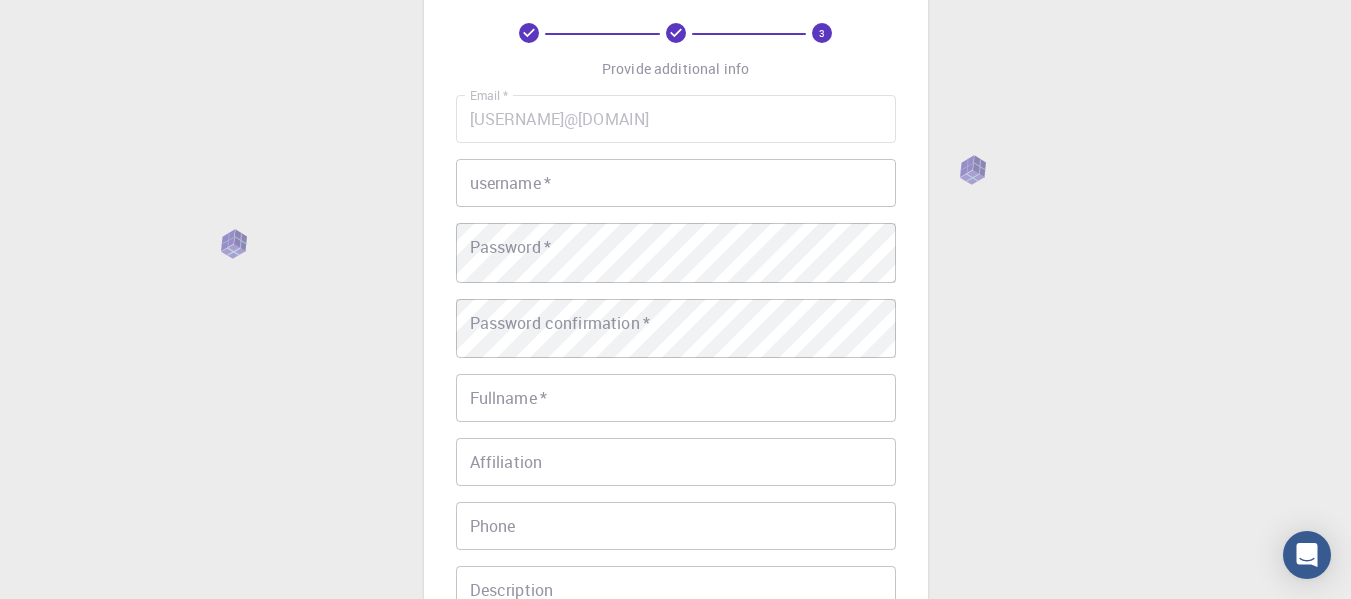 scroll, scrollTop: 98, scrollLeft: 0, axis: vertical 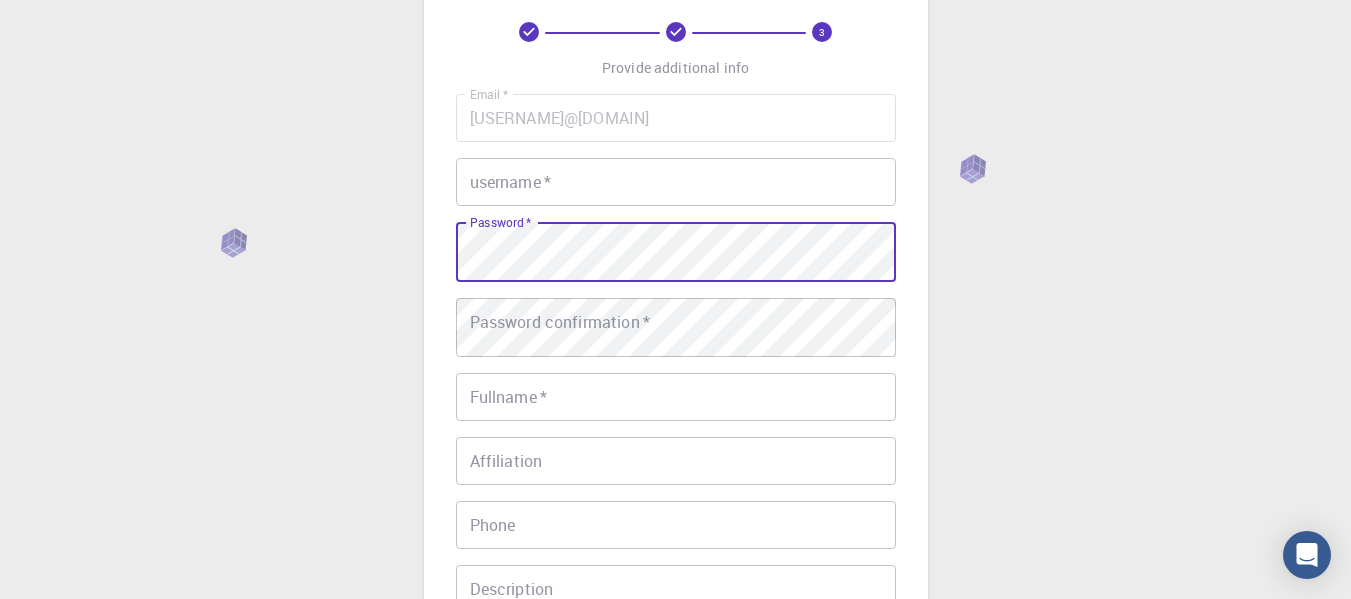 click on "Email   * [USERNAME]@[DOMAIN] Email   * username   * username   * Password   * Password   * Password confirmation   * Password confirmation   * Fullname   * [FIRST] [LAST] Fullname   * Affiliation Affiliation Phone [PHONE] Description Description I accept the  Terms of Service / Privacy Policy  *" at bounding box center (676, 380) 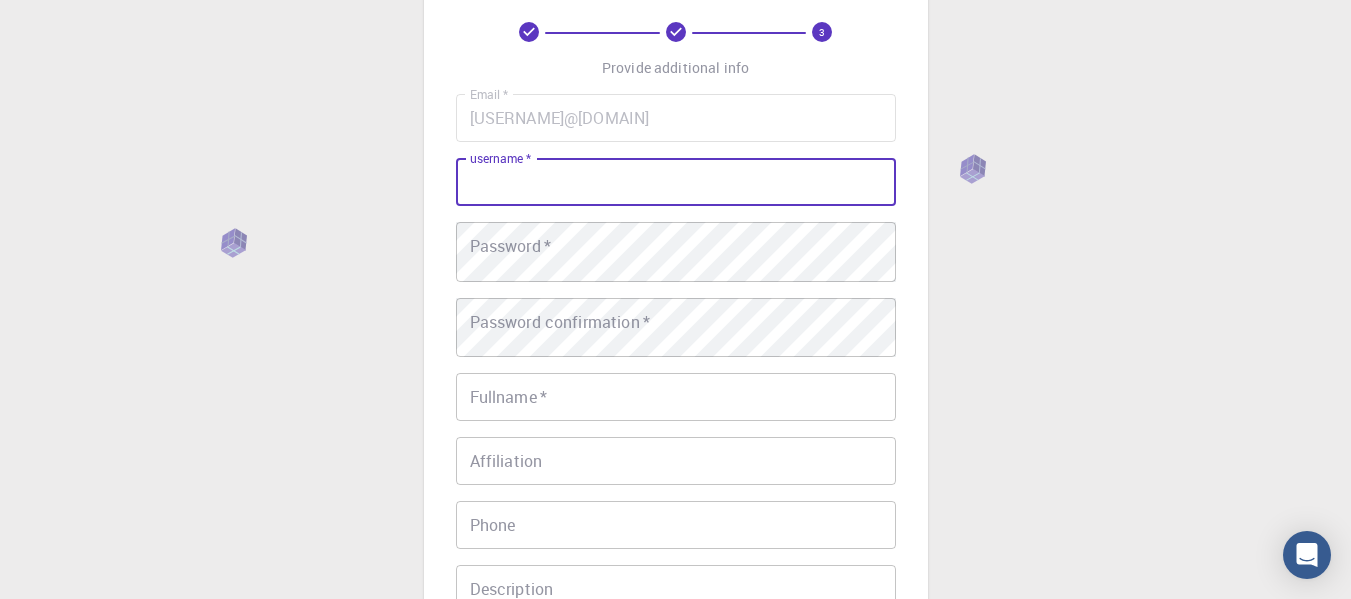 type on "M" 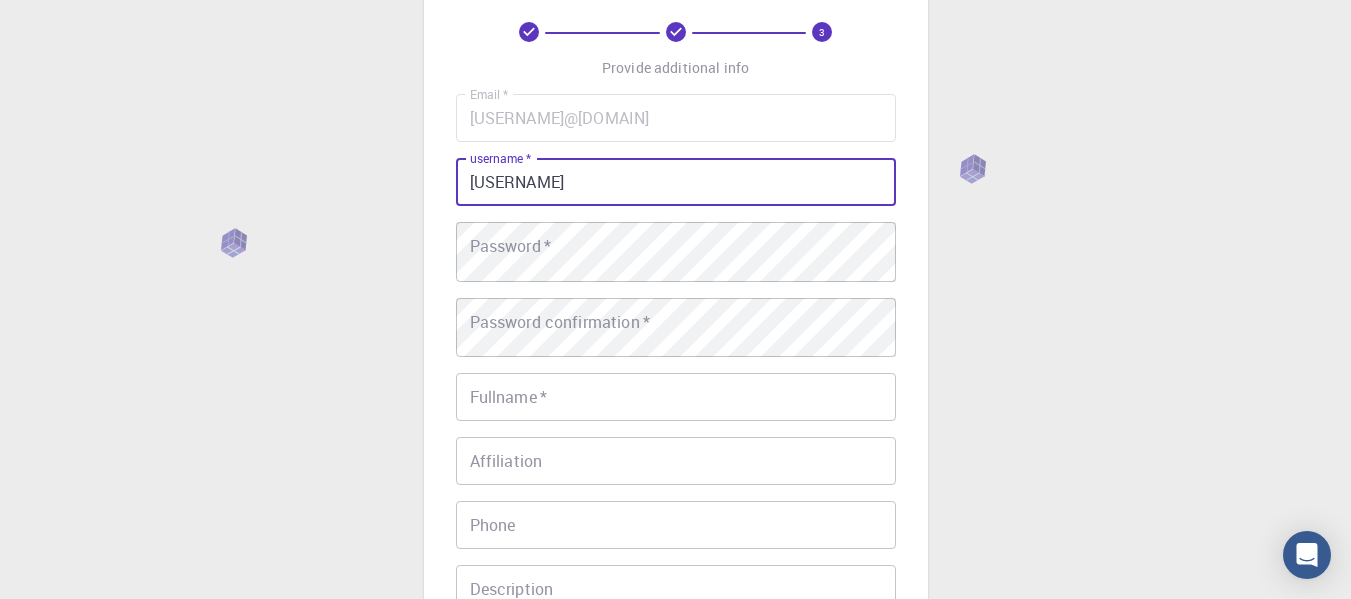 type on "[USERNAME]" 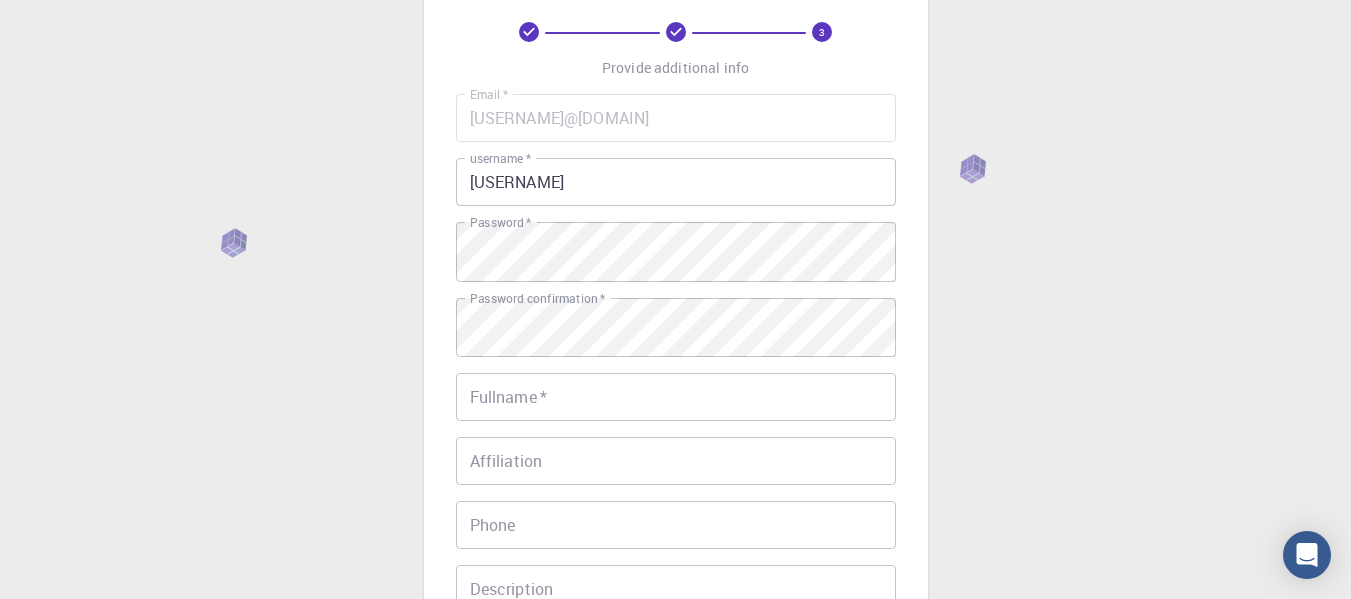 click on "3 Provide additional info Email   * [USERNAME]@[DOMAIN] Email   * username   * [USERNAME] username   * Password   * Password   * Password confirmation   * Password confirmation   * Fullname   * [FIRST] [LAST] Fullname   * Affiliation Affiliation Phone [PHONE] Description Description I accept the  Terms of Service / Privacy Policy  * REGISTER Already on Mat3ra? Sign in ©  2025   Exabyte Inc.   All rights reserved. Platform version  2025.7.24 . Documentation Video Tutorials Terms of service Privacy statement" at bounding box center [675, 422] 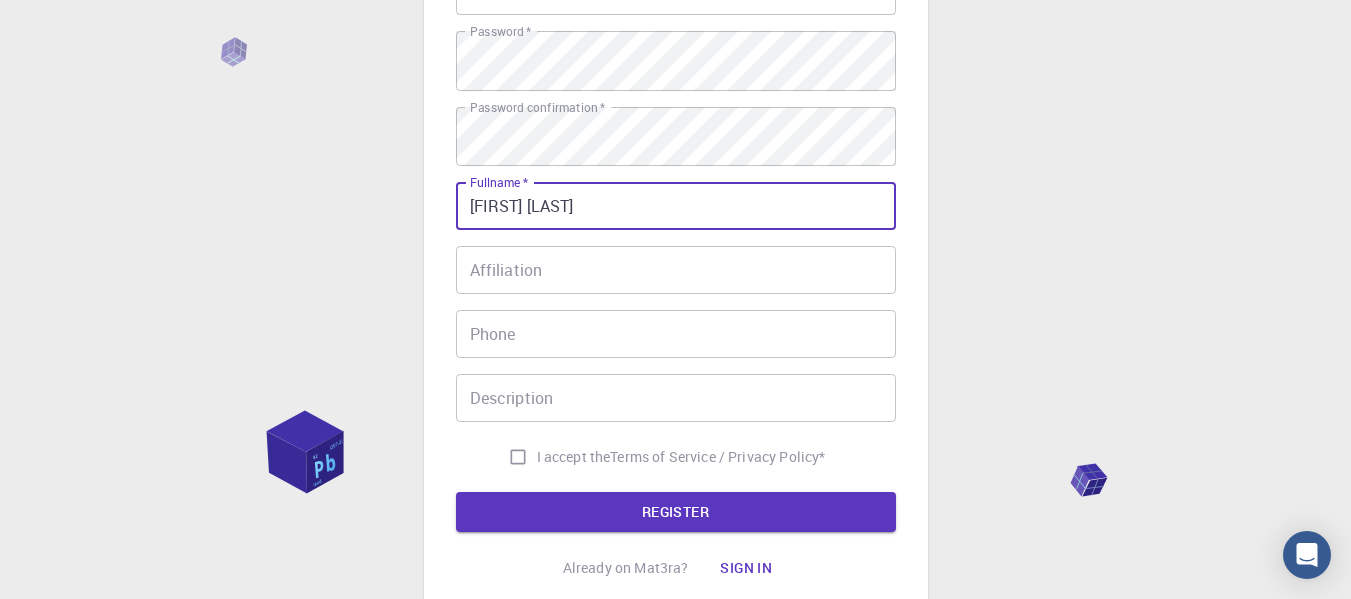 scroll, scrollTop: 290, scrollLeft: 0, axis: vertical 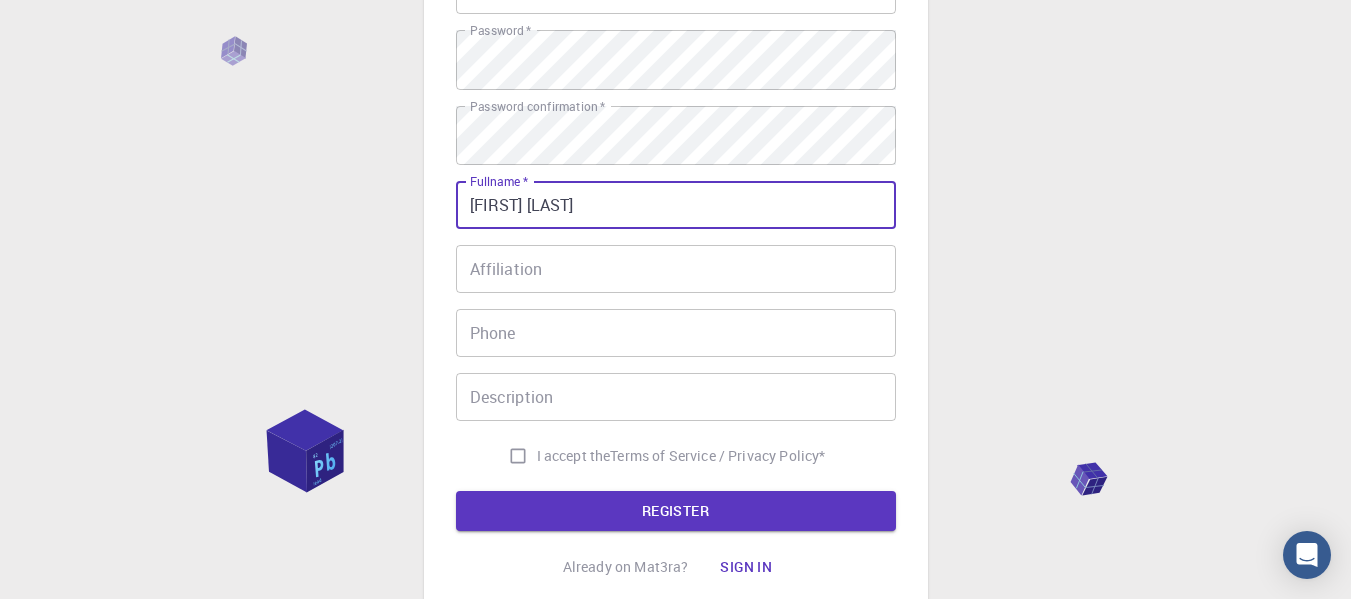 type on "[FIRST] [LAST]" 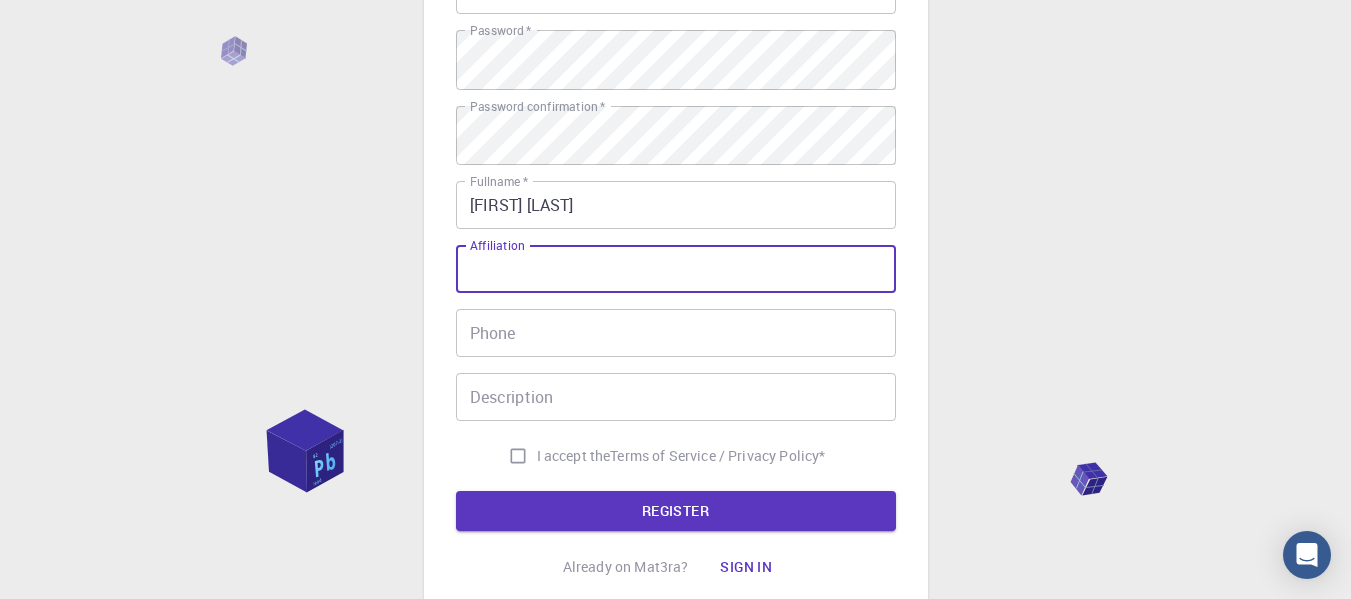 click on "Affiliation" at bounding box center [676, 269] 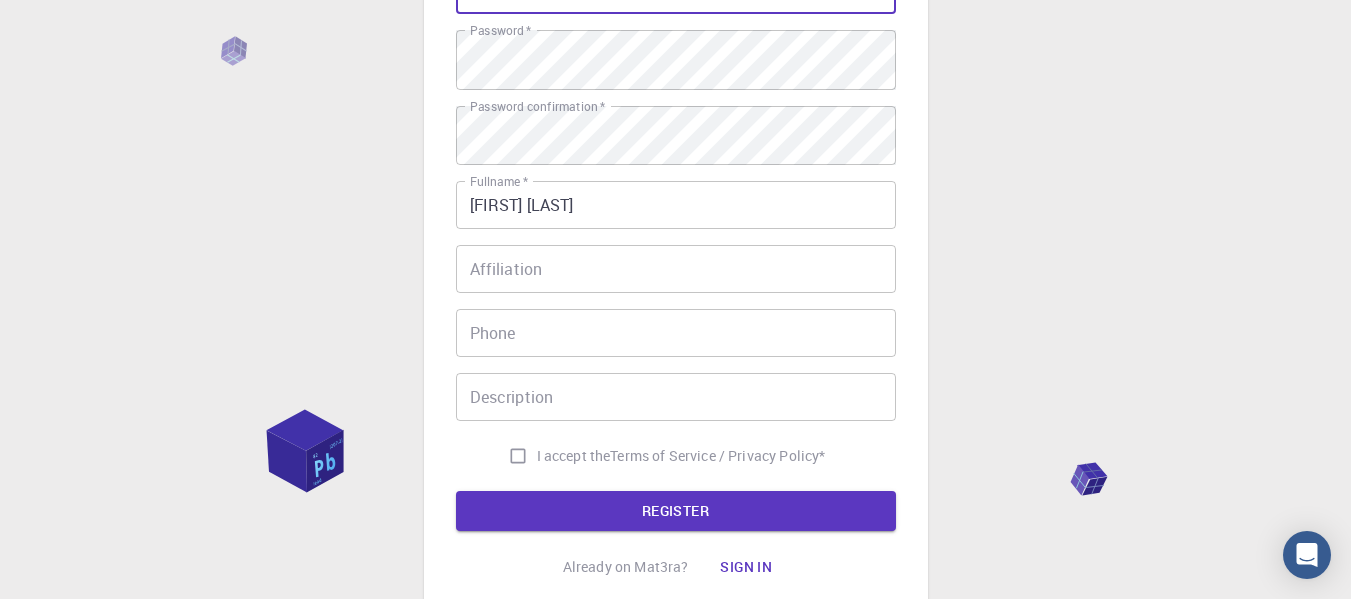 click on "[USERNAME]" at bounding box center [676, -10] 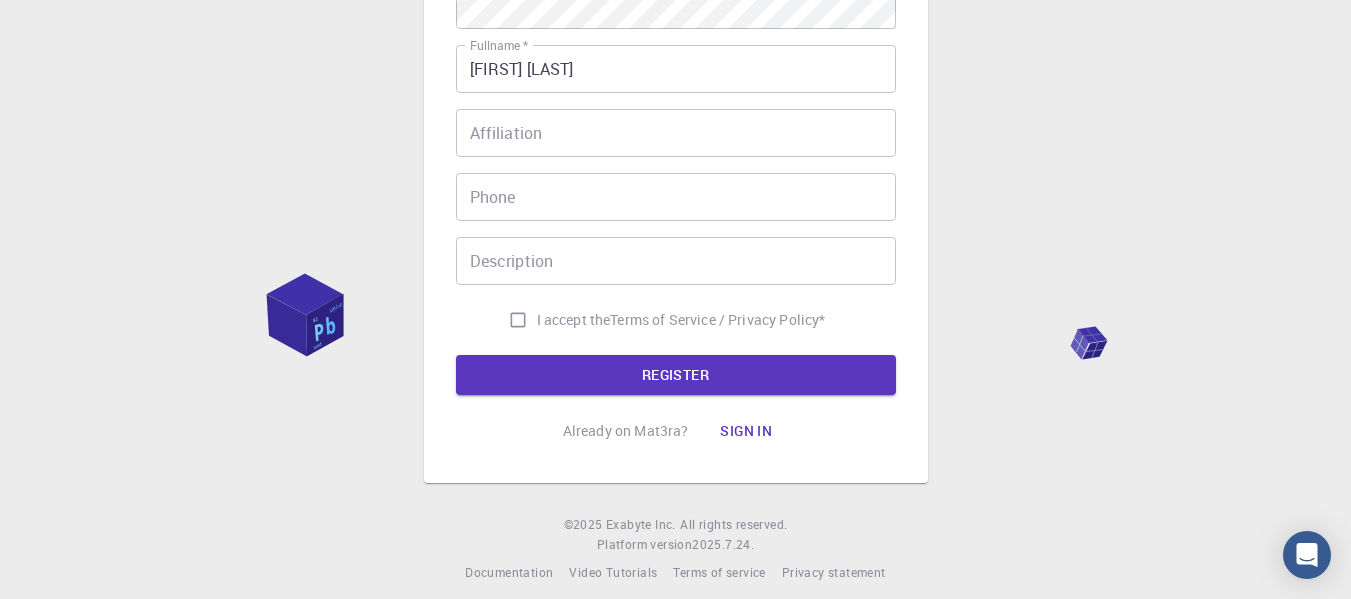 scroll, scrollTop: 425, scrollLeft: 0, axis: vertical 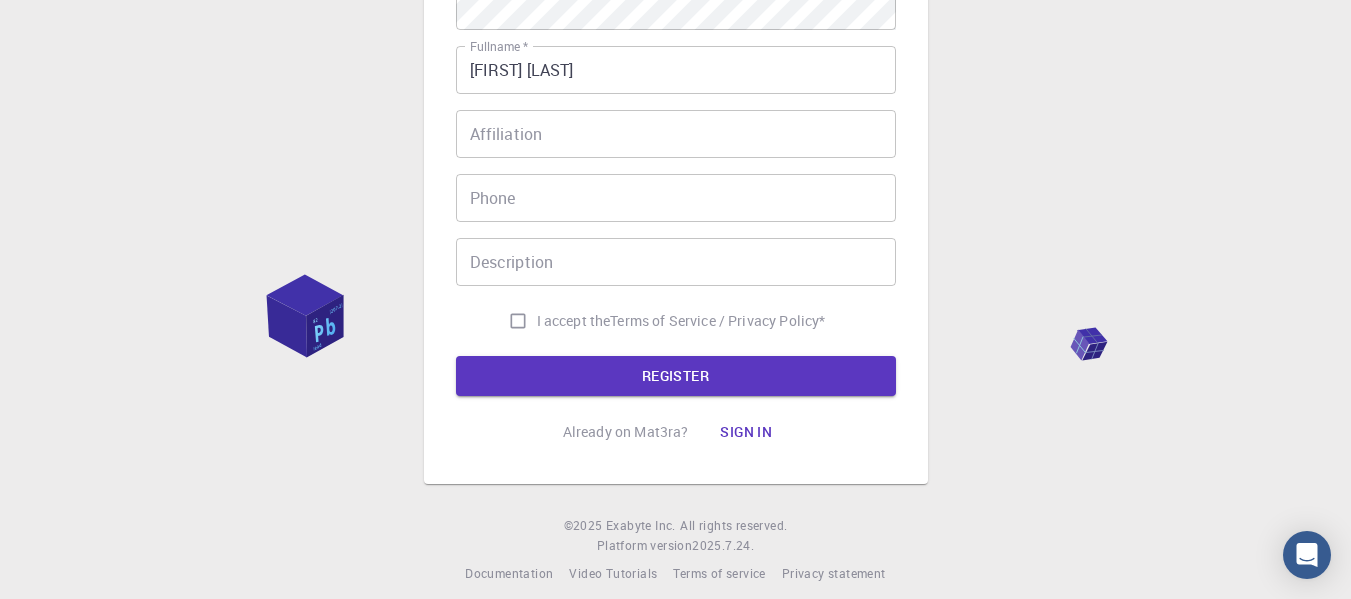 type on "[USERNAME]" 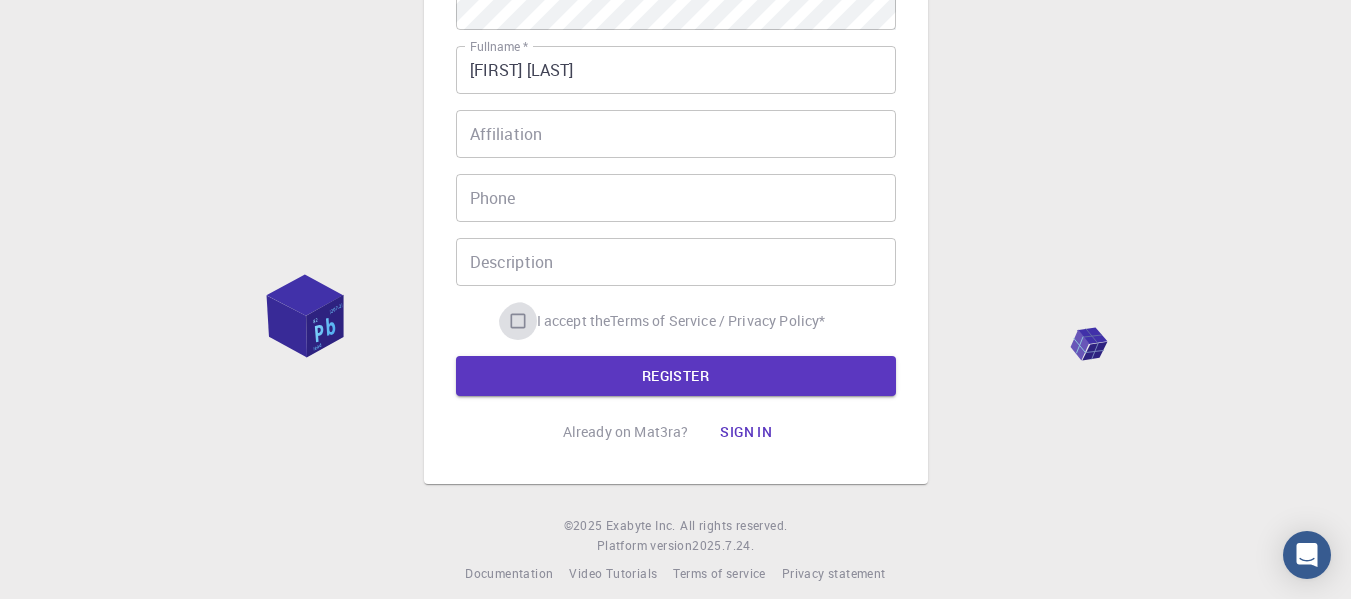 click on "I accept the  Terms of Service / Privacy Policy  *" at bounding box center (518, 321) 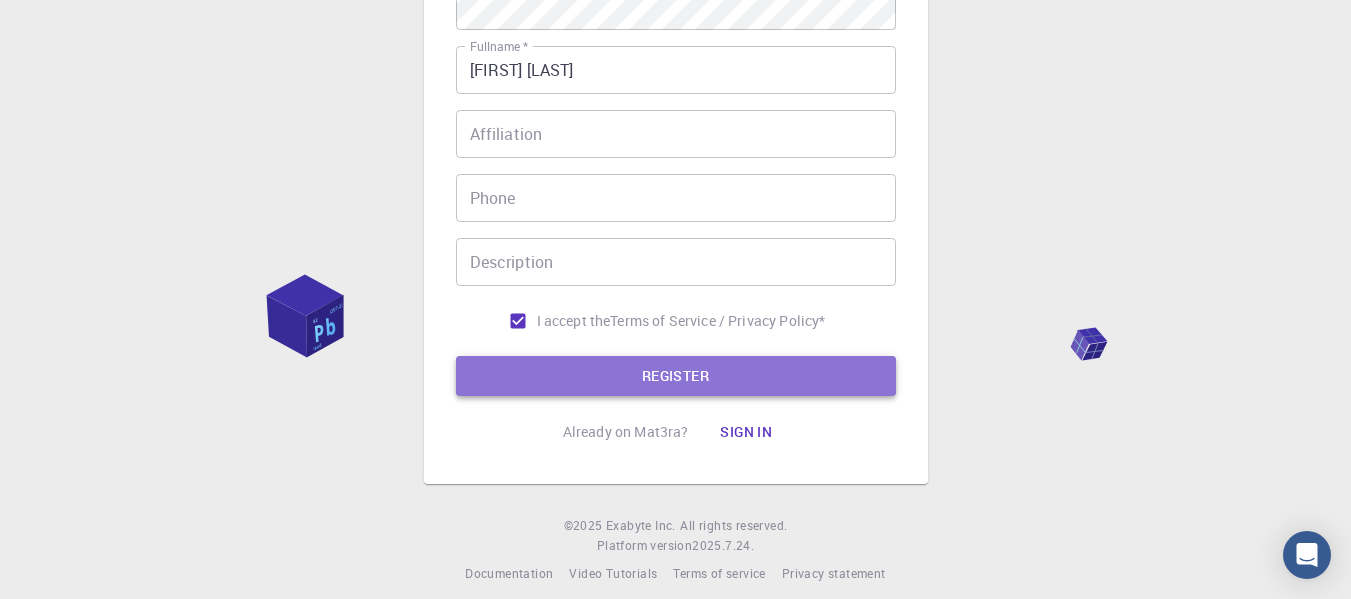 click on "REGISTER" at bounding box center [676, 376] 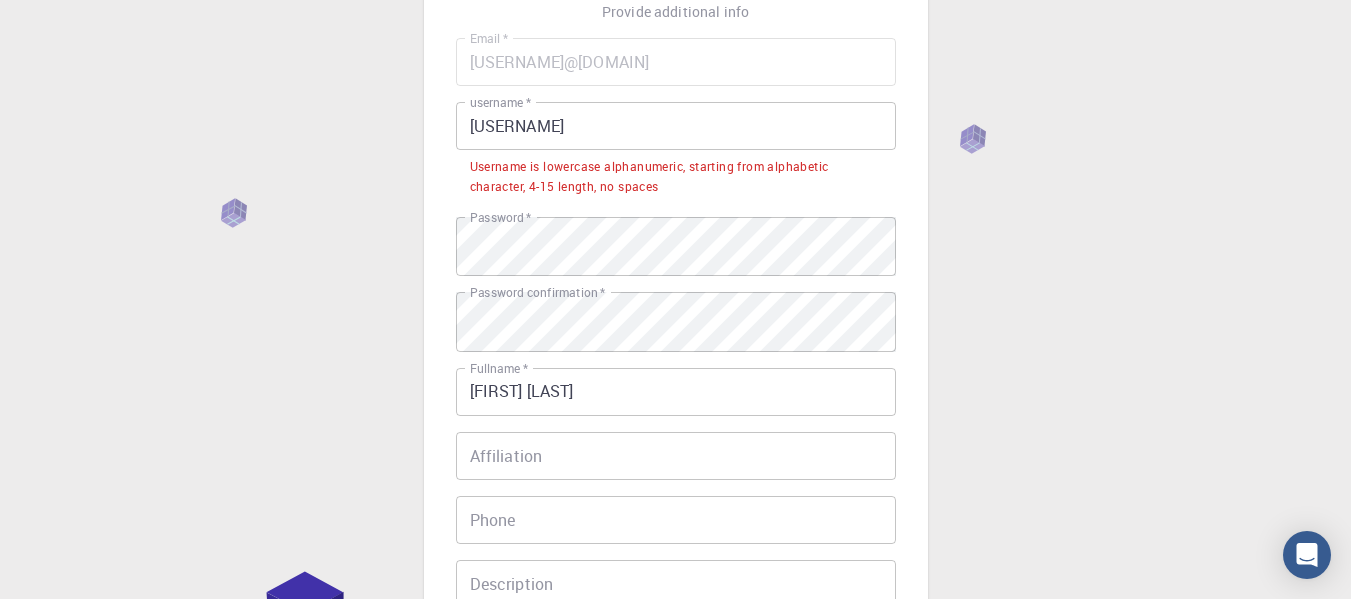 scroll, scrollTop: 152, scrollLeft: 0, axis: vertical 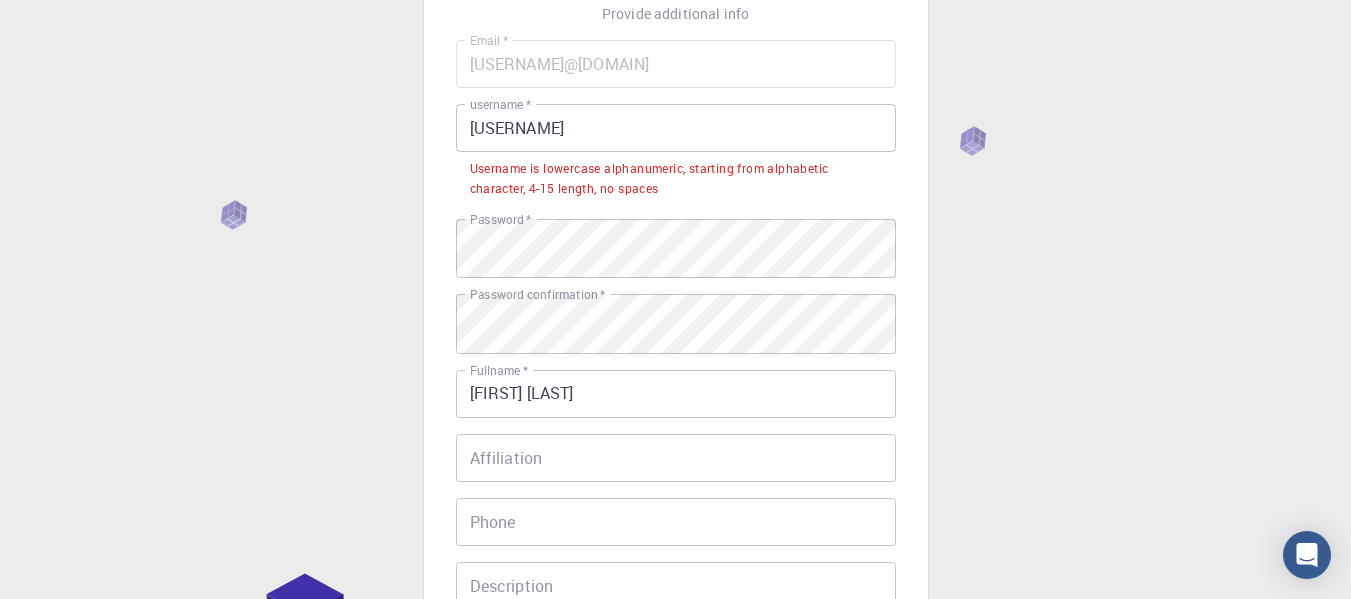 click on "[USERNAME]" at bounding box center [676, 128] 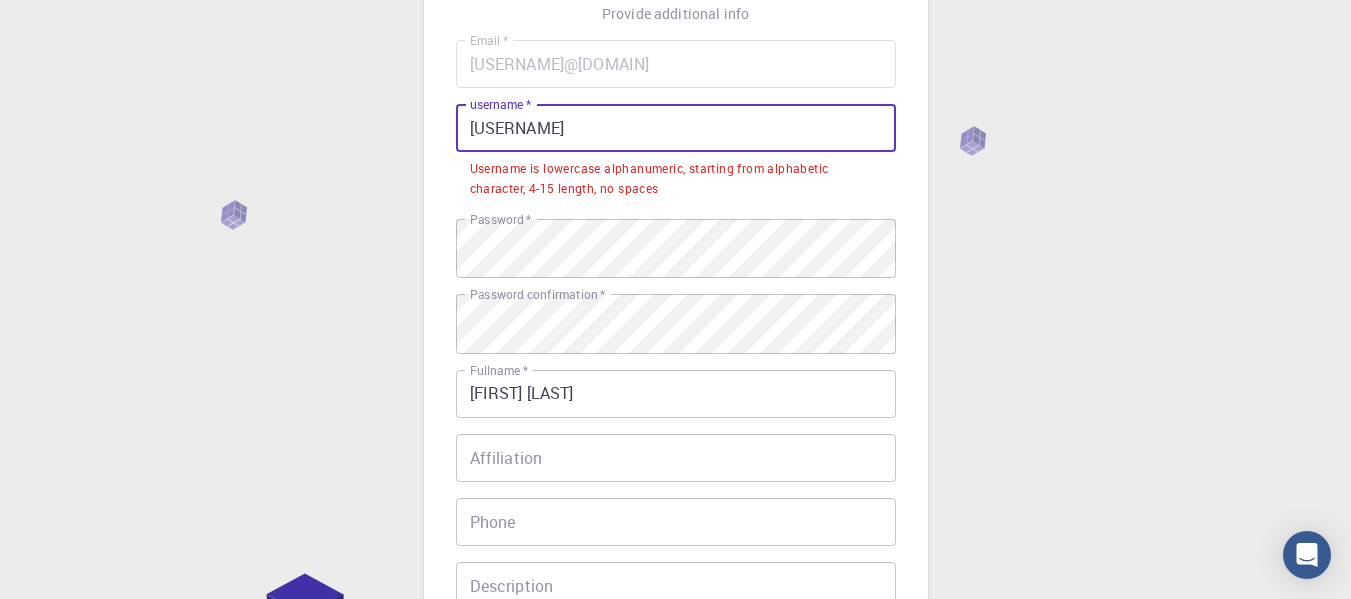 click on "[USERNAME]" at bounding box center (676, 128) 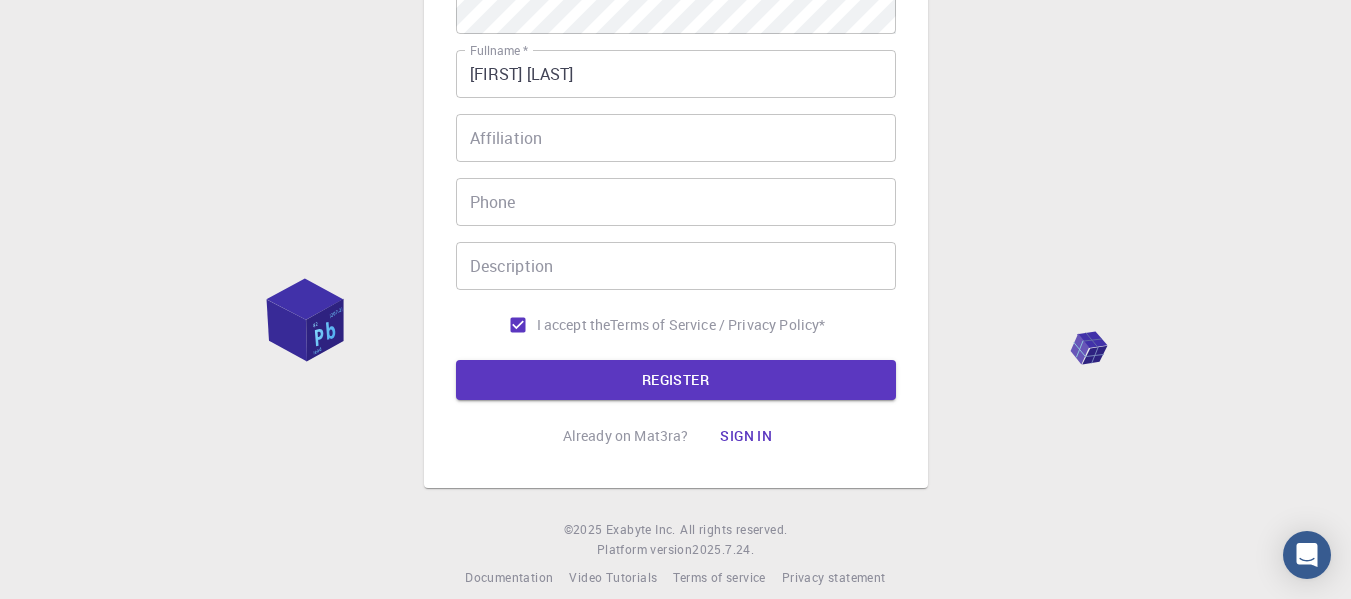 scroll, scrollTop: 422, scrollLeft: 0, axis: vertical 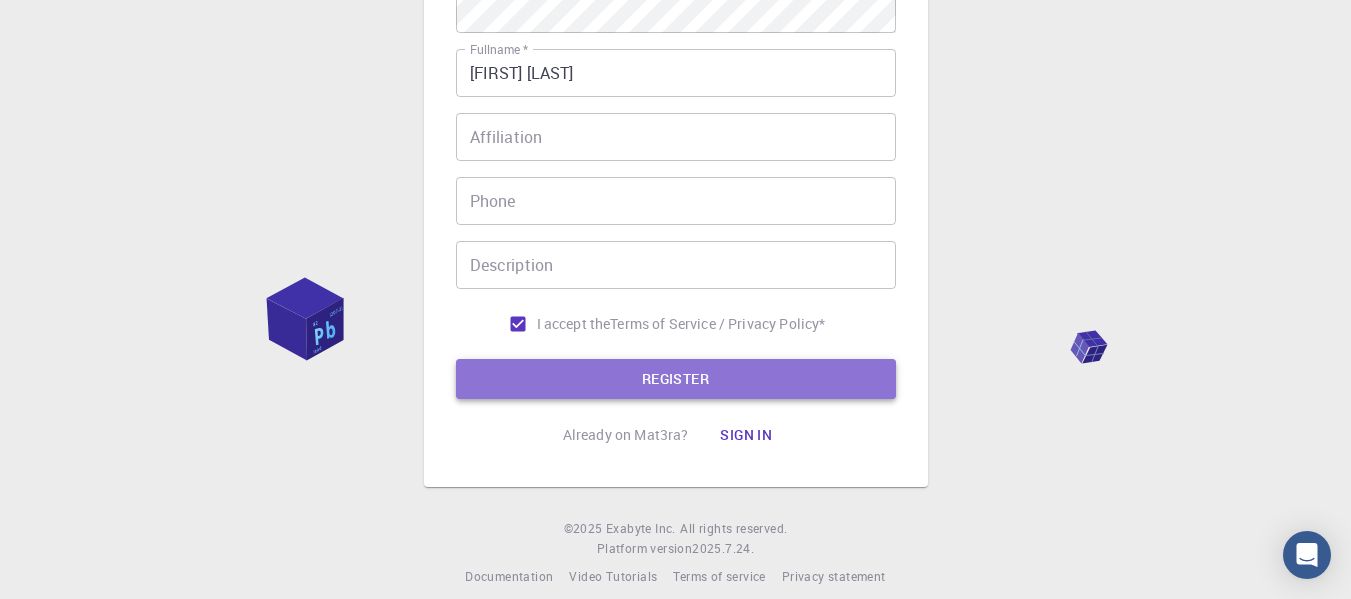 click on "REGISTER" at bounding box center [676, 379] 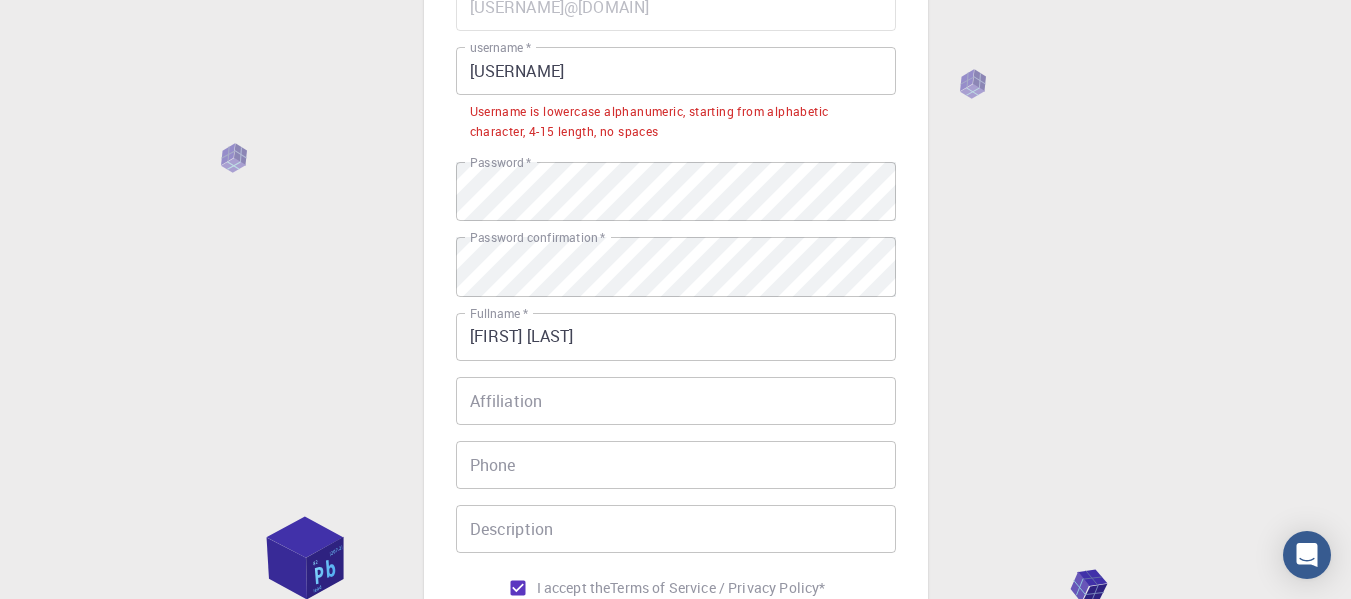 scroll, scrollTop: 208, scrollLeft: 0, axis: vertical 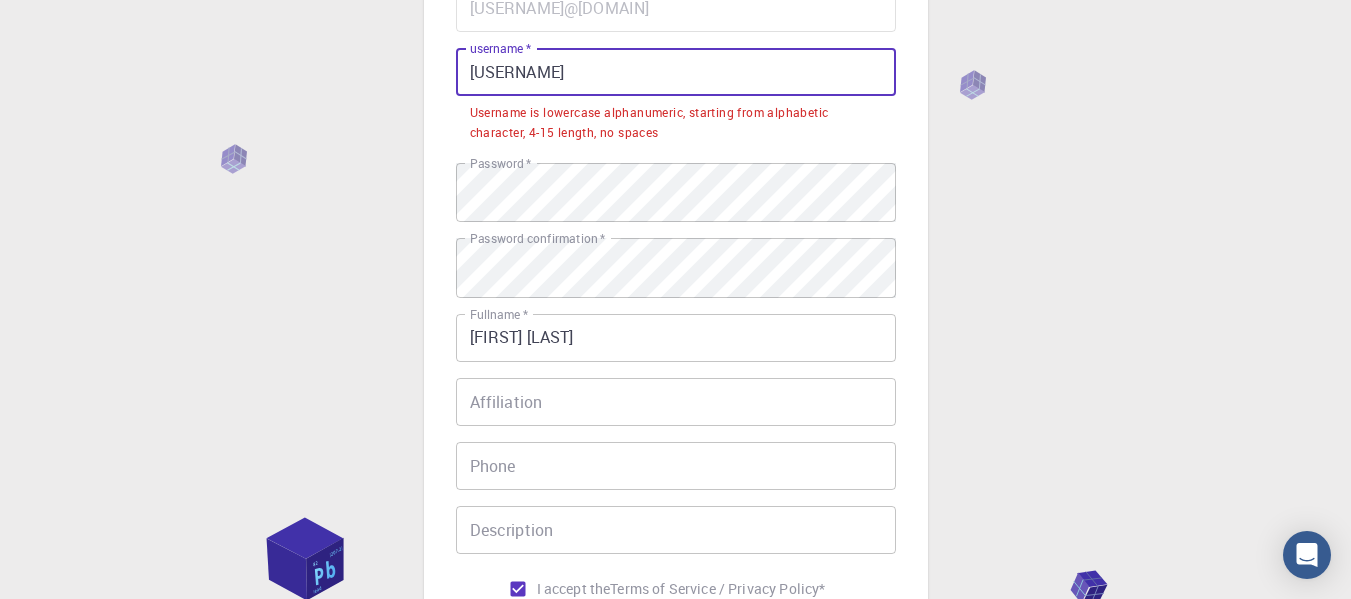 click on "[USERNAME]" at bounding box center [676, 72] 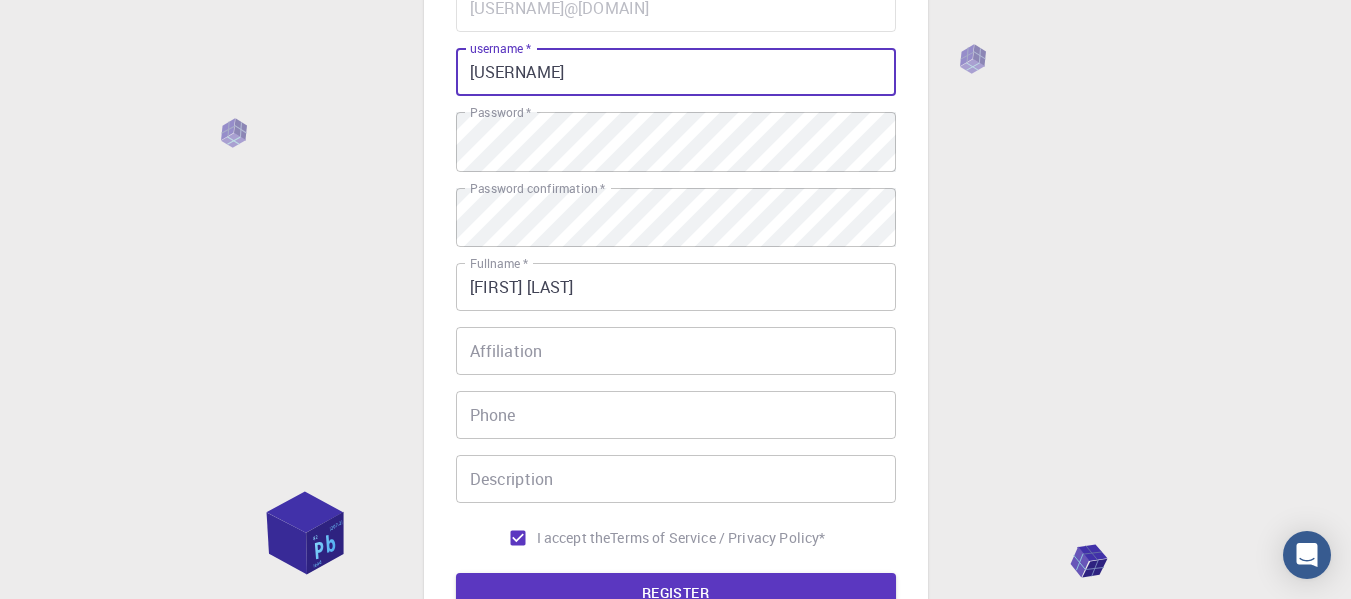 click on "[USERNAME]" at bounding box center (676, 72) 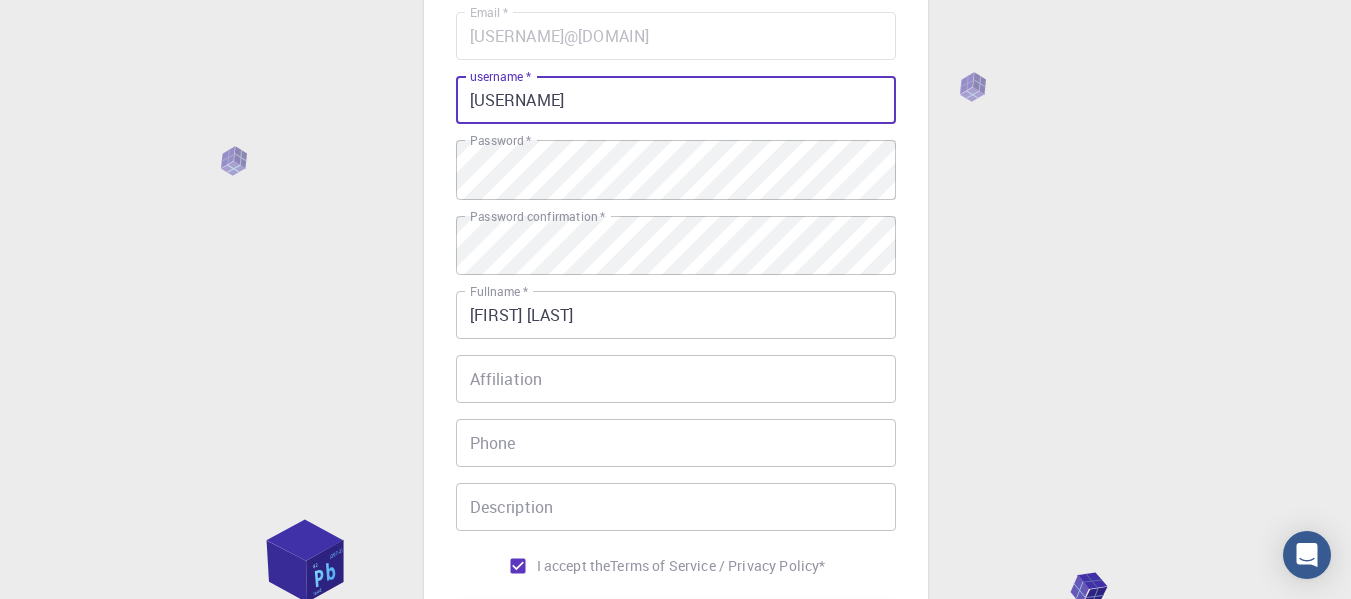scroll, scrollTop: 179, scrollLeft: 0, axis: vertical 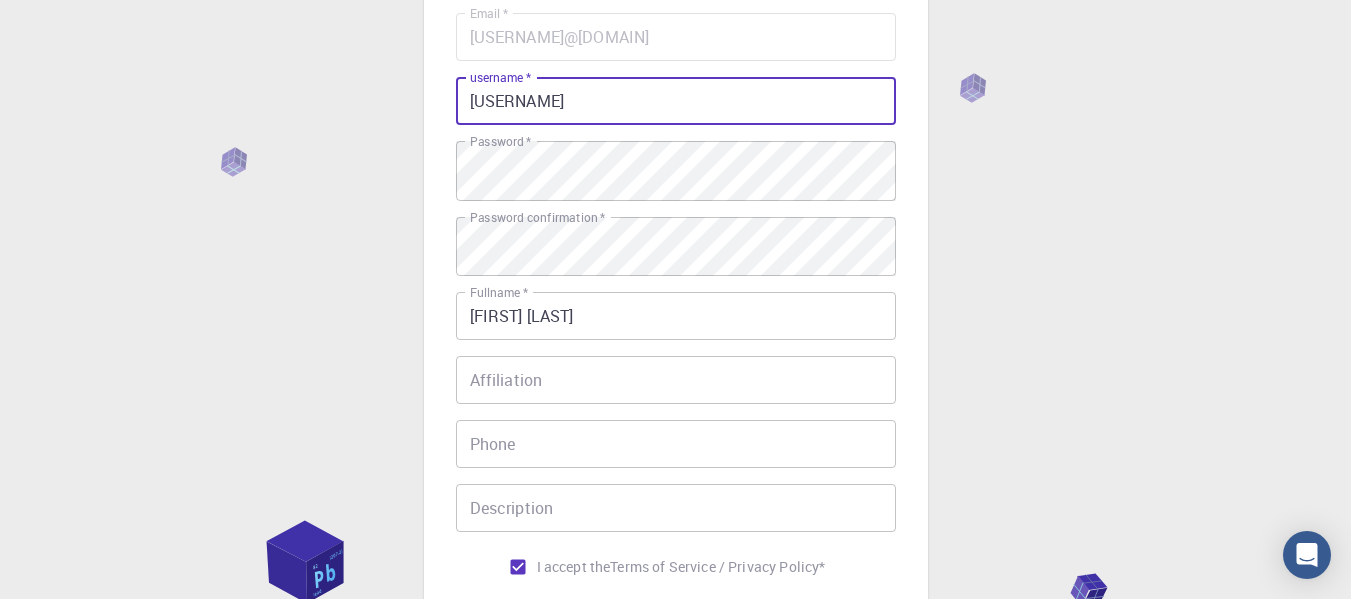 click on "[USERNAME]" at bounding box center (676, 101) 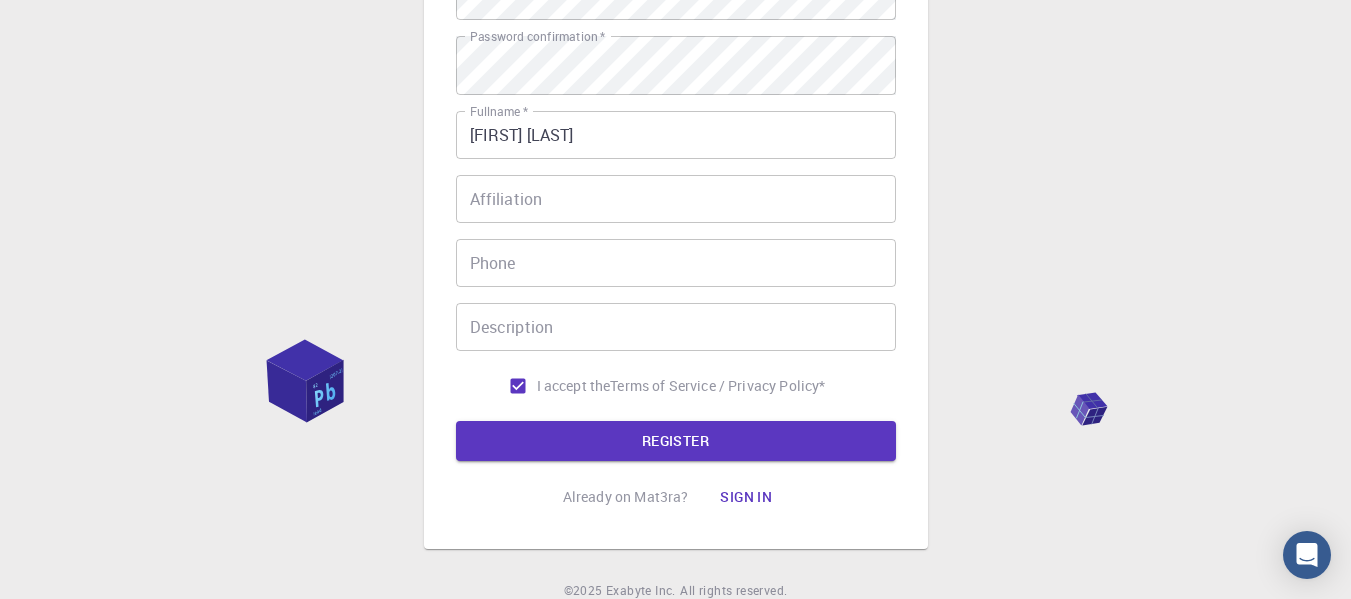 scroll, scrollTop: 395, scrollLeft: 0, axis: vertical 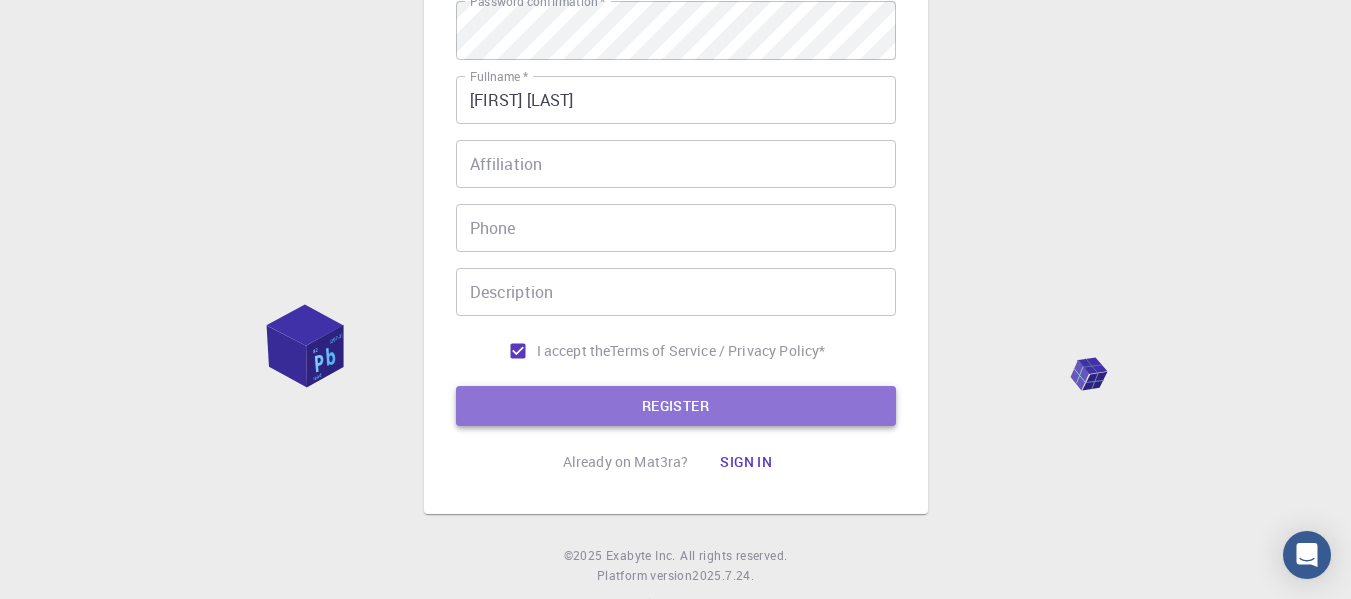 click on "REGISTER" at bounding box center [676, 406] 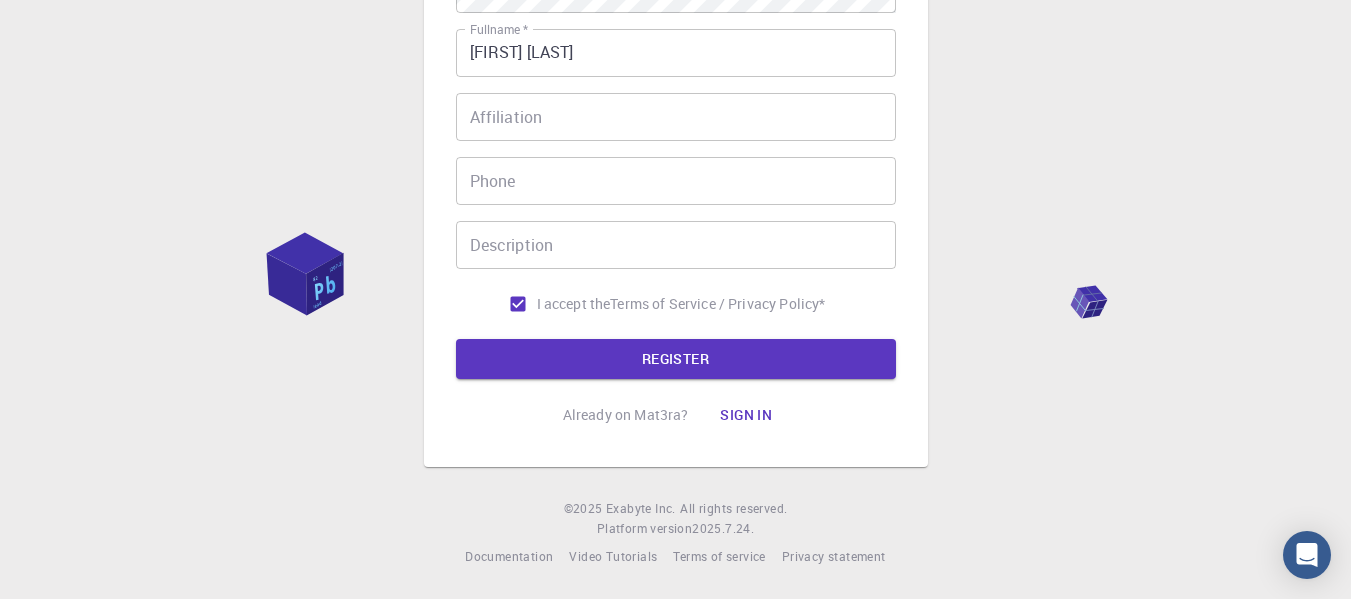 scroll, scrollTop: 264, scrollLeft: 0, axis: vertical 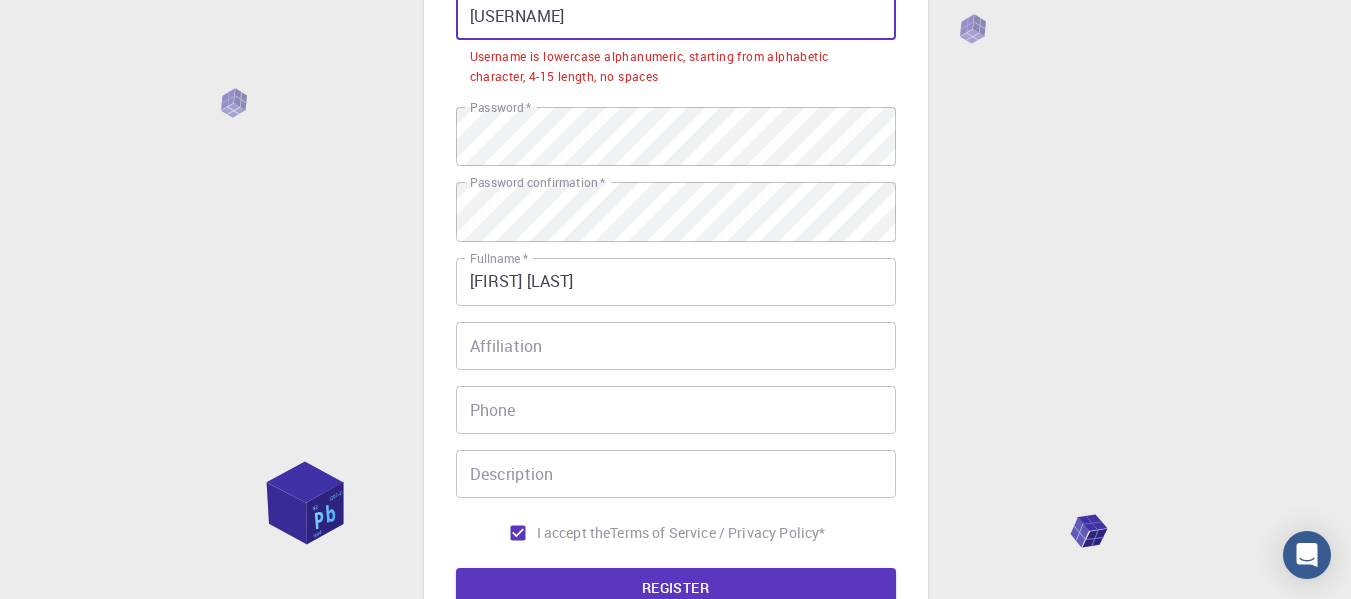 drag, startPoint x: 582, startPoint y: 68, endPoint x: 448, endPoint y: 47, distance: 135.63554 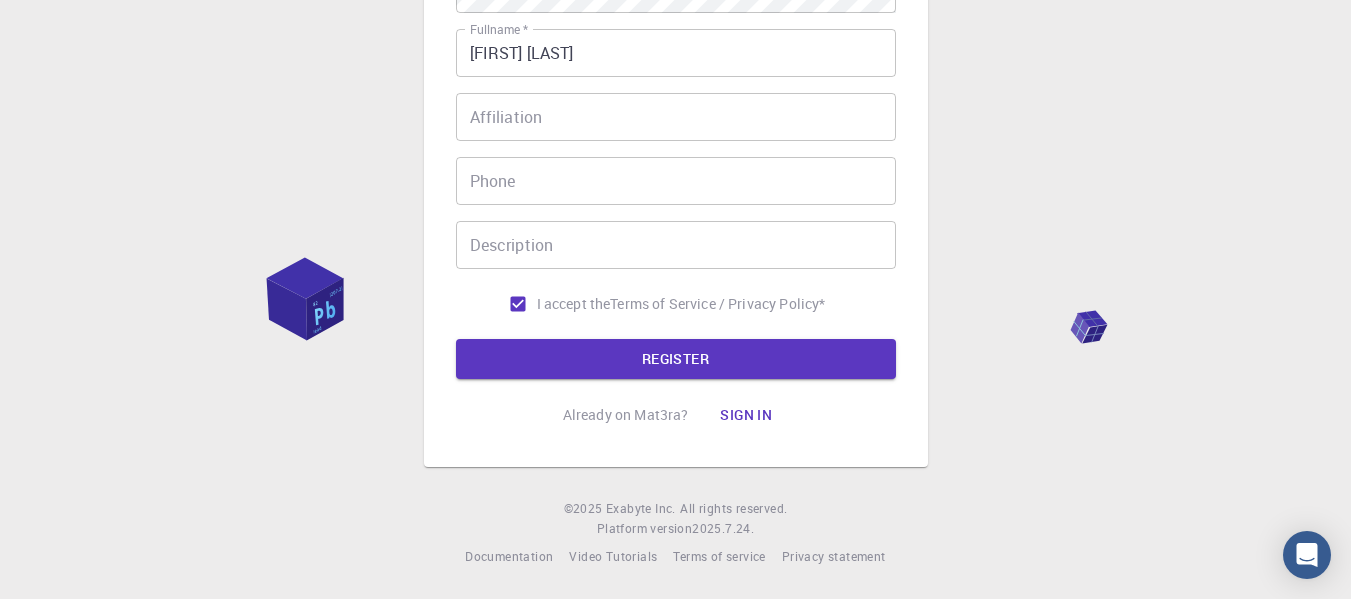 scroll, scrollTop: 512, scrollLeft: 0, axis: vertical 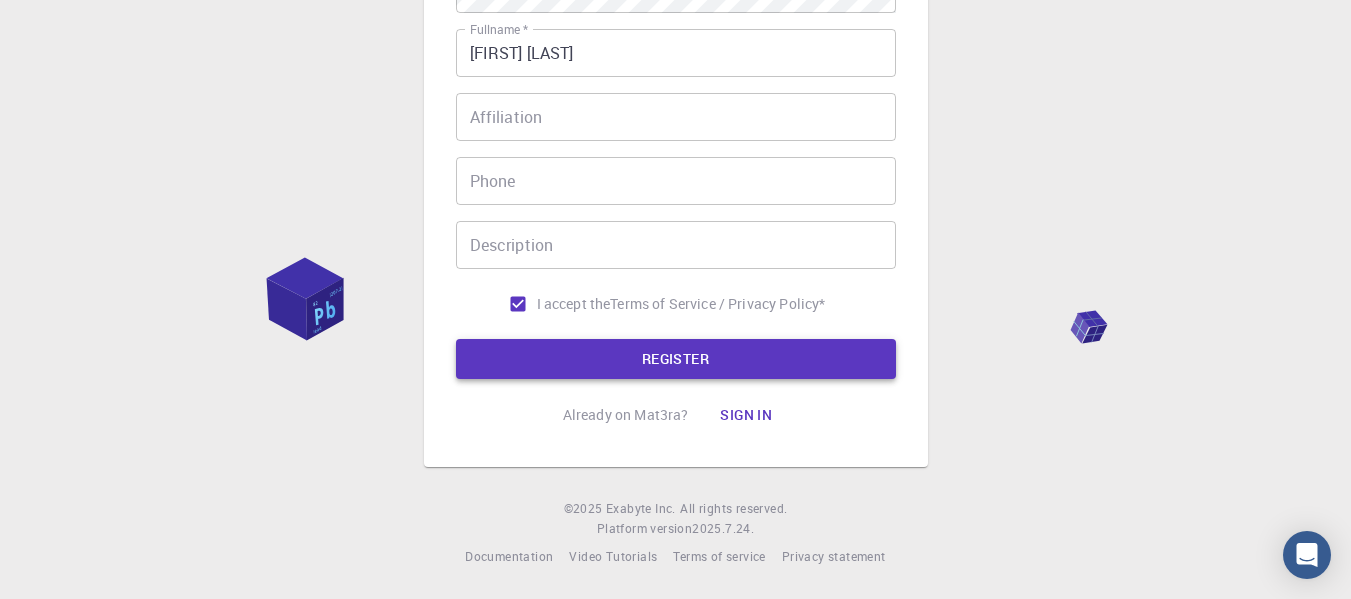 type on "[USERNAME]" 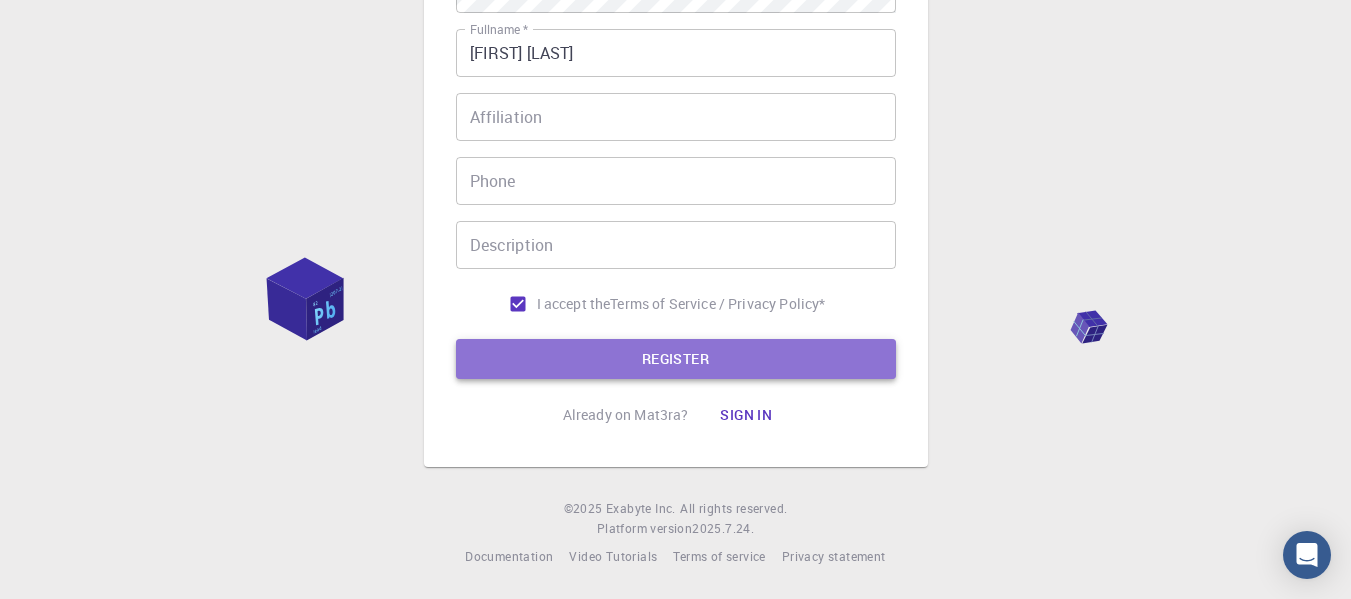 click on "REGISTER" at bounding box center [676, 359] 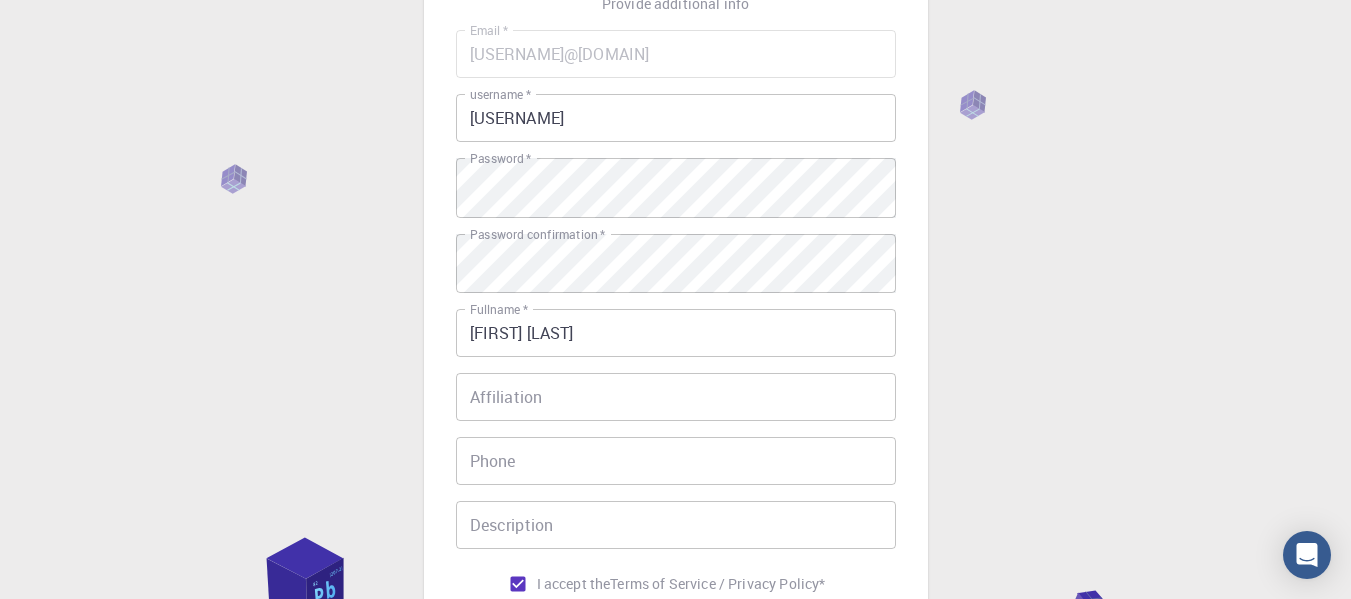 scroll, scrollTop: 0, scrollLeft: 0, axis: both 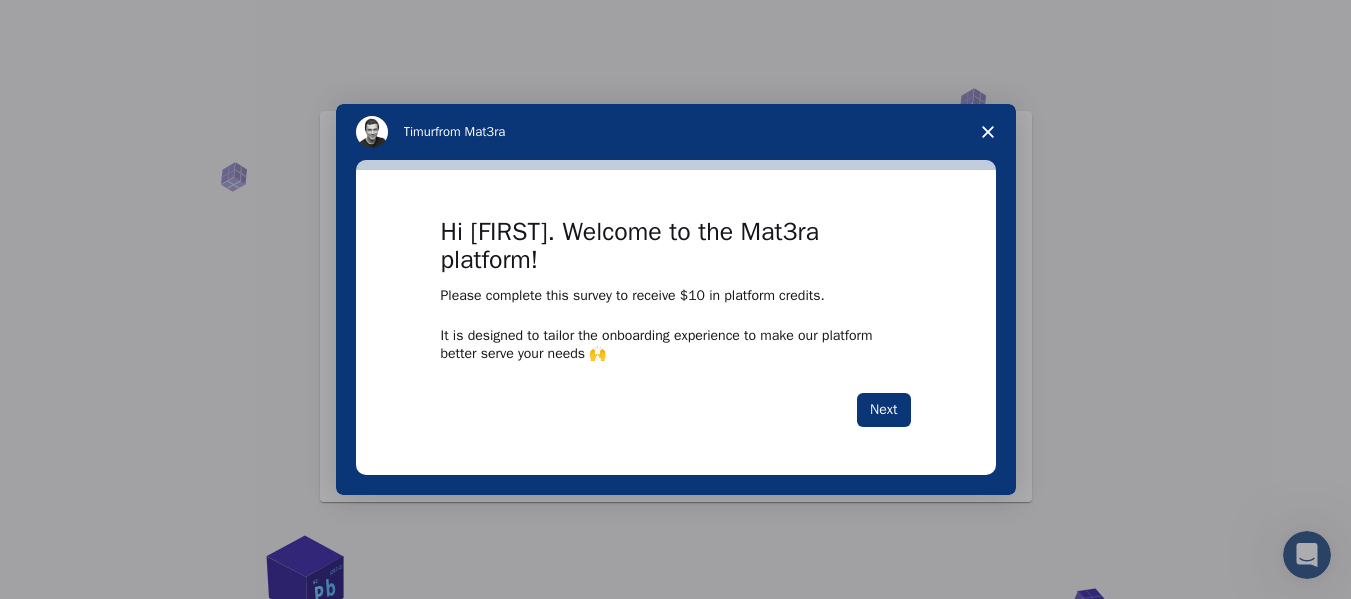click at bounding box center [988, 132] 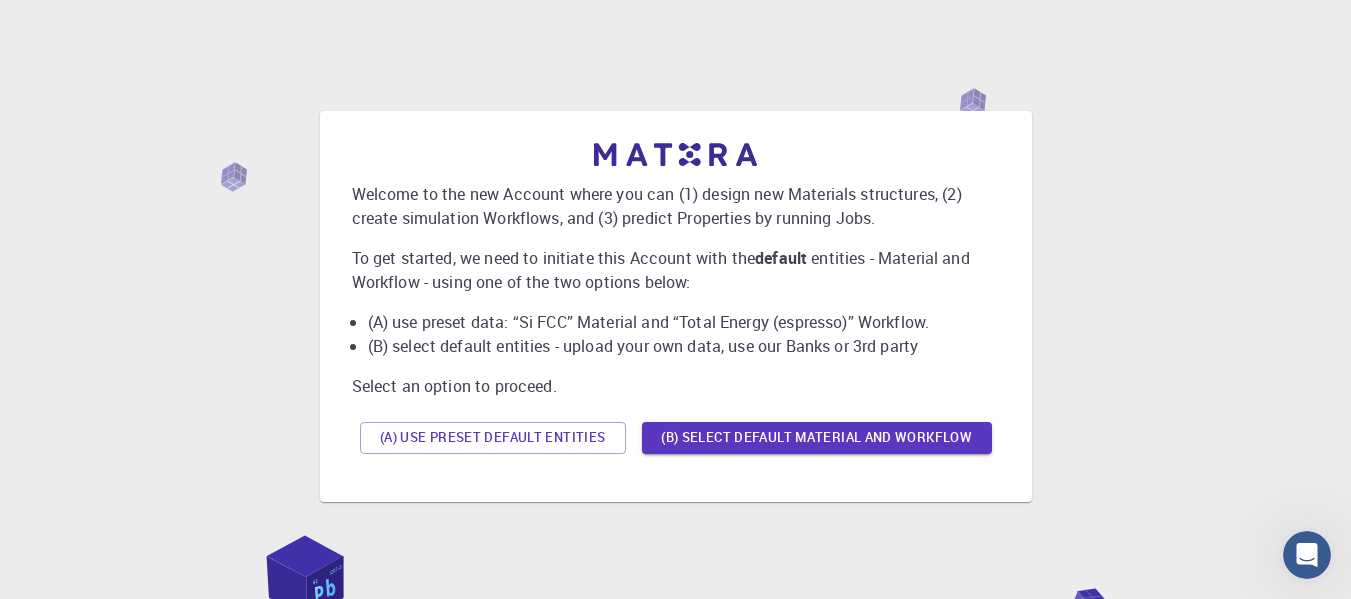 scroll, scrollTop: 146, scrollLeft: 0, axis: vertical 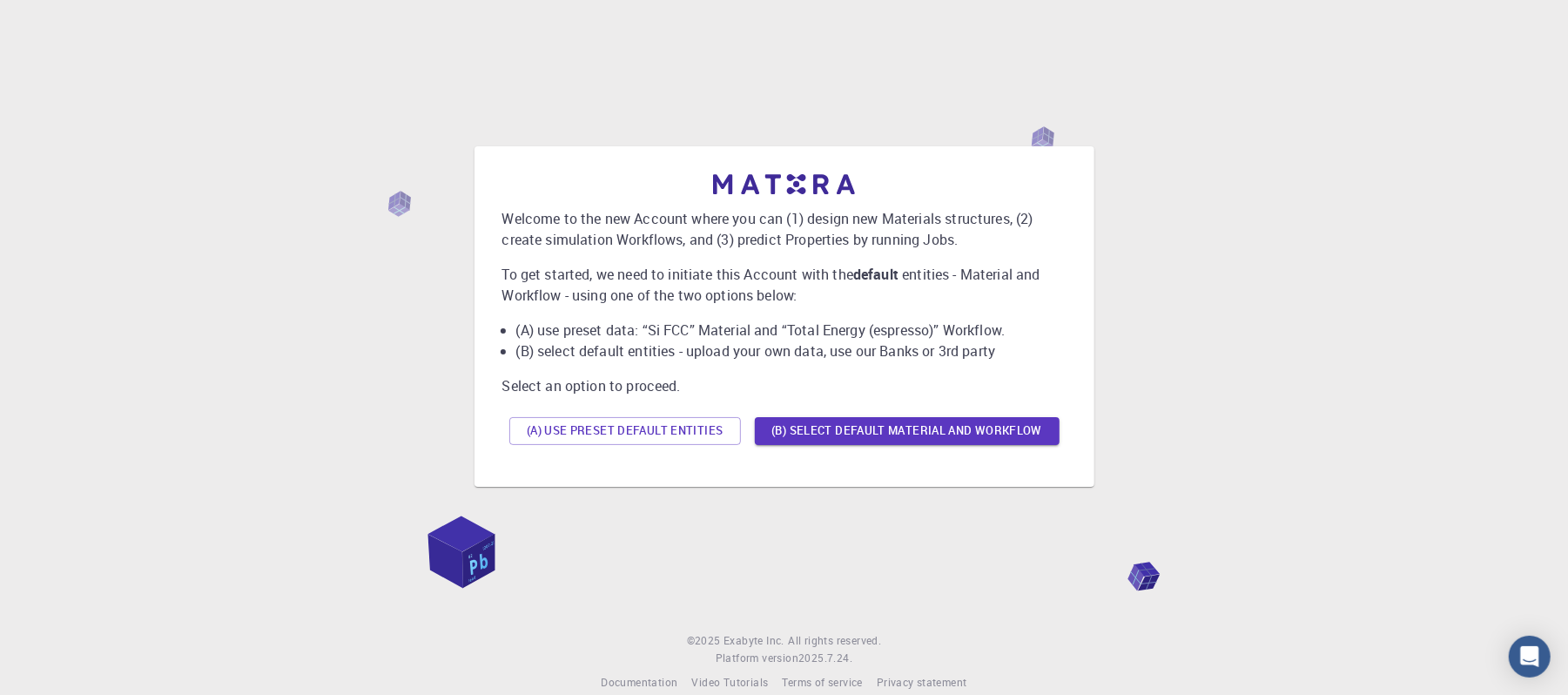 drag, startPoint x: 1135, startPoint y: 8, endPoint x: 754, endPoint y: 286, distance: 471.6408 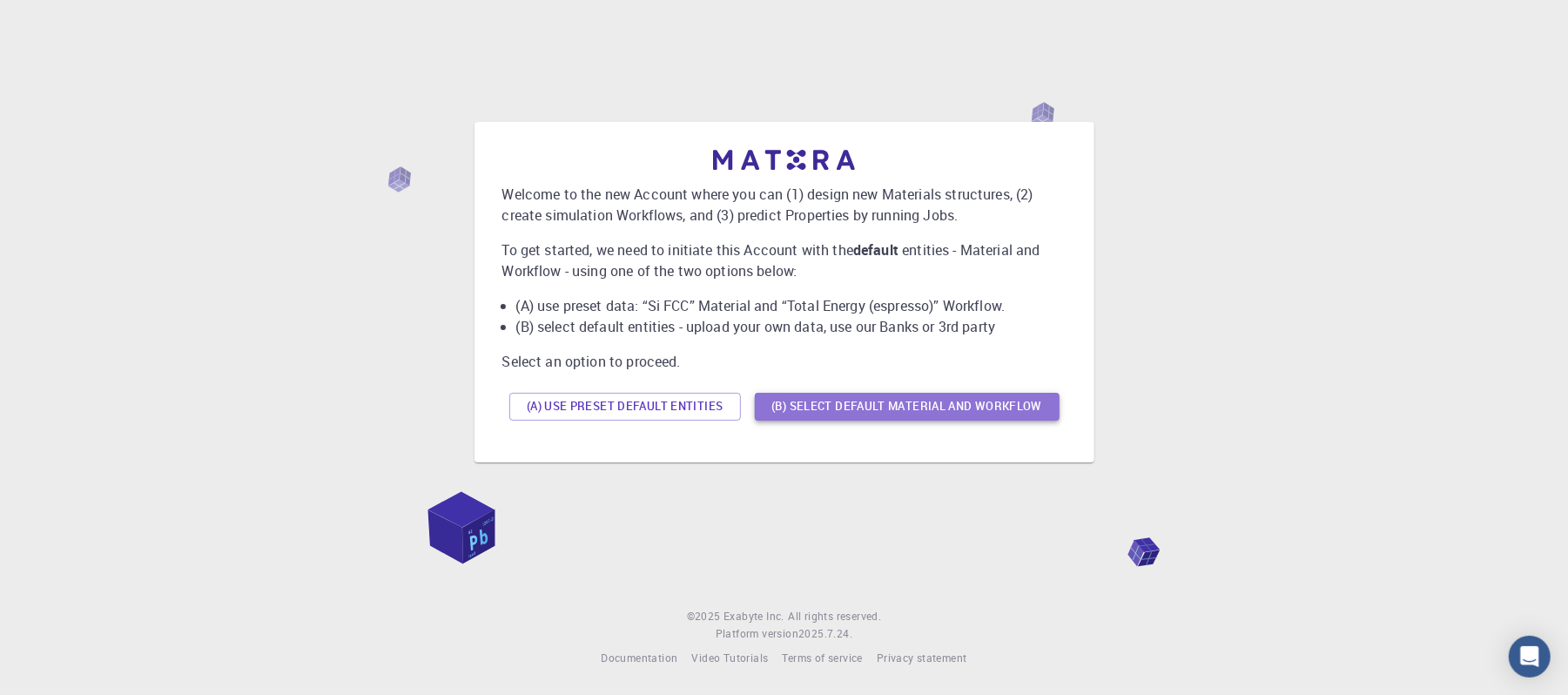 click on "(B) Select default material and workflow" at bounding box center [907, 407] 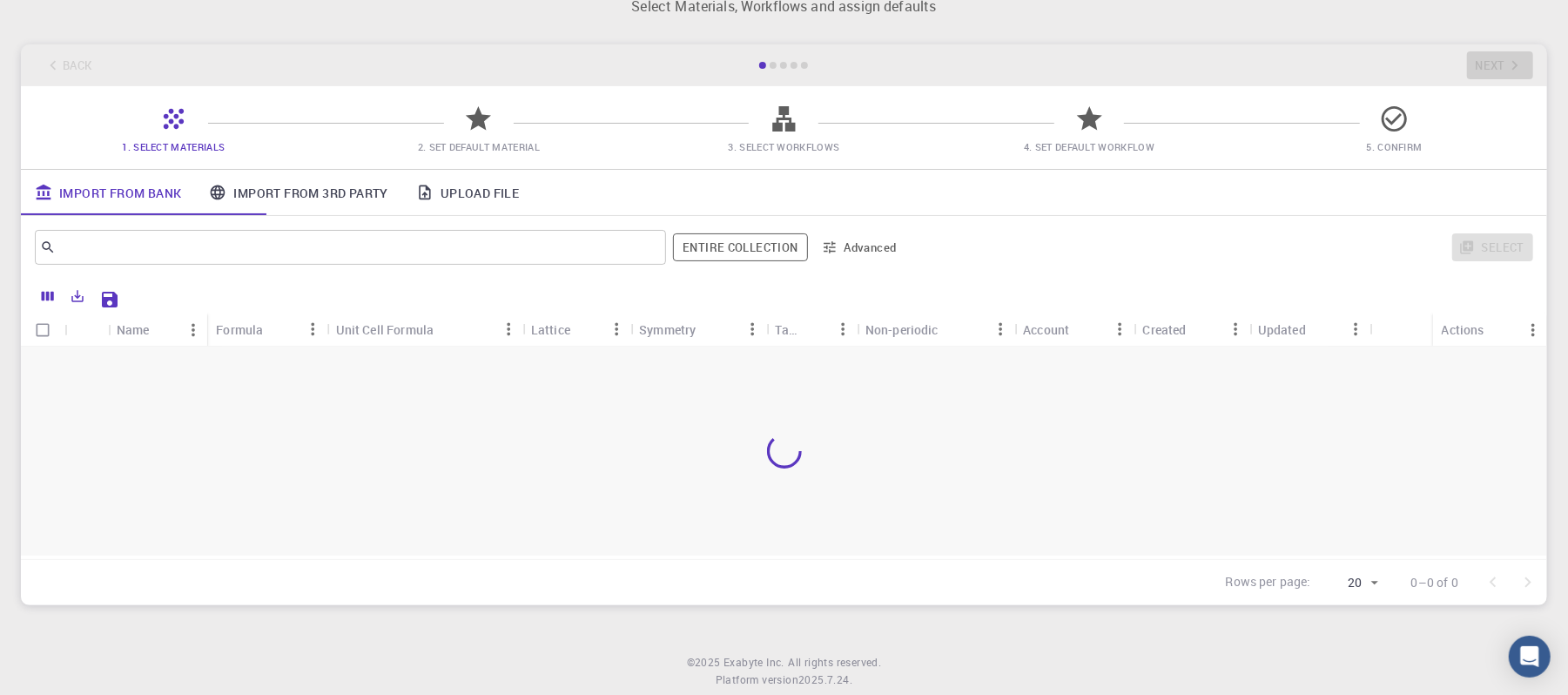 scroll, scrollTop: 99, scrollLeft: 0, axis: vertical 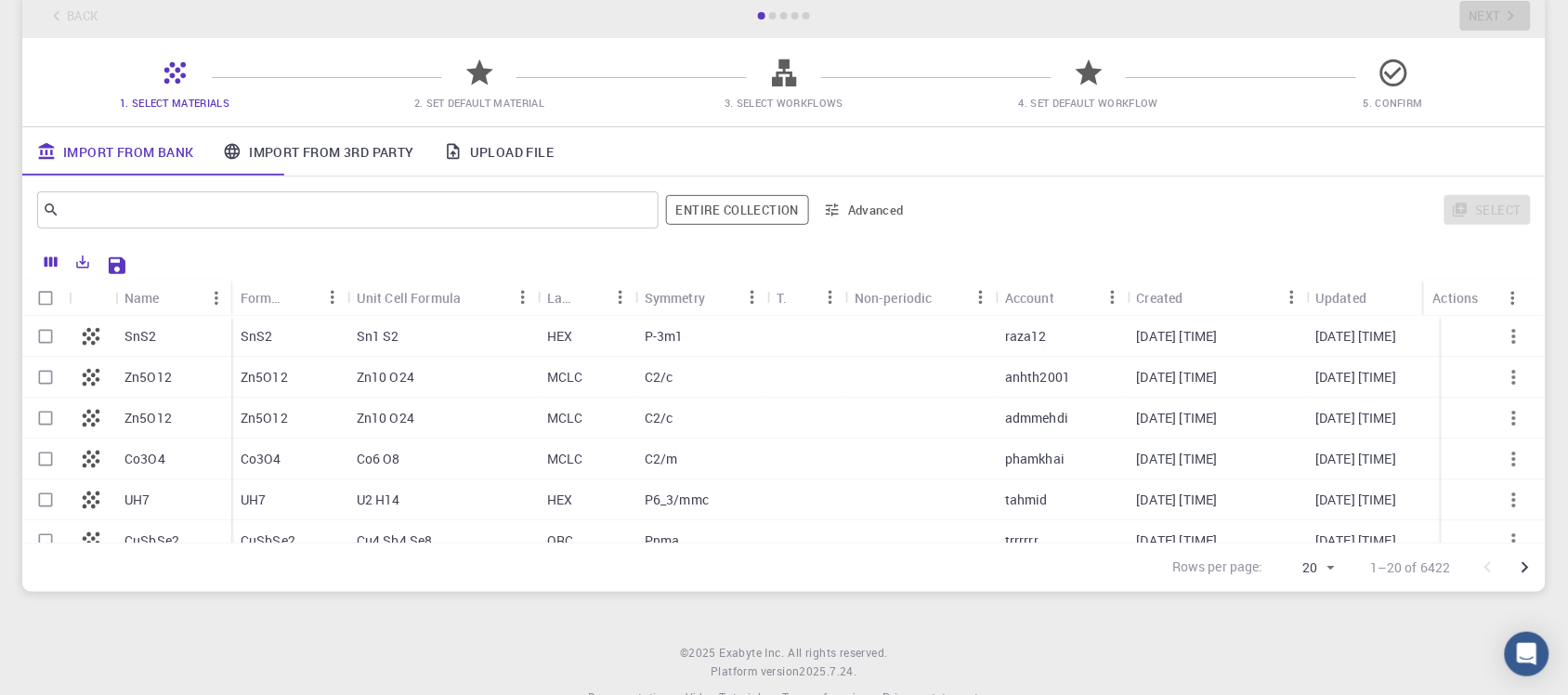 drag, startPoint x: 1432, startPoint y: 0, endPoint x: 777, endPoint y: 636, distance: 912.97371 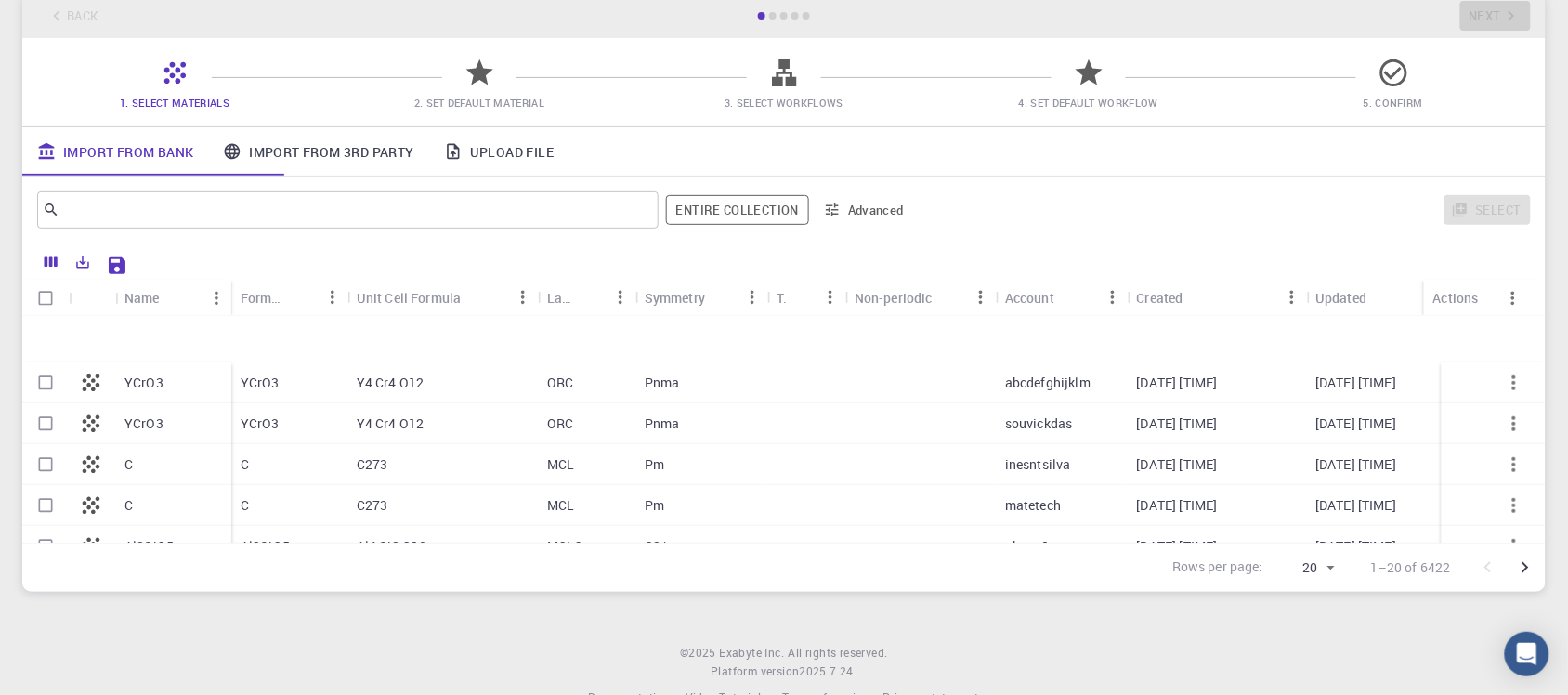 scroll, scrollTop: 611, scrollLeft: 0, axis: vertical 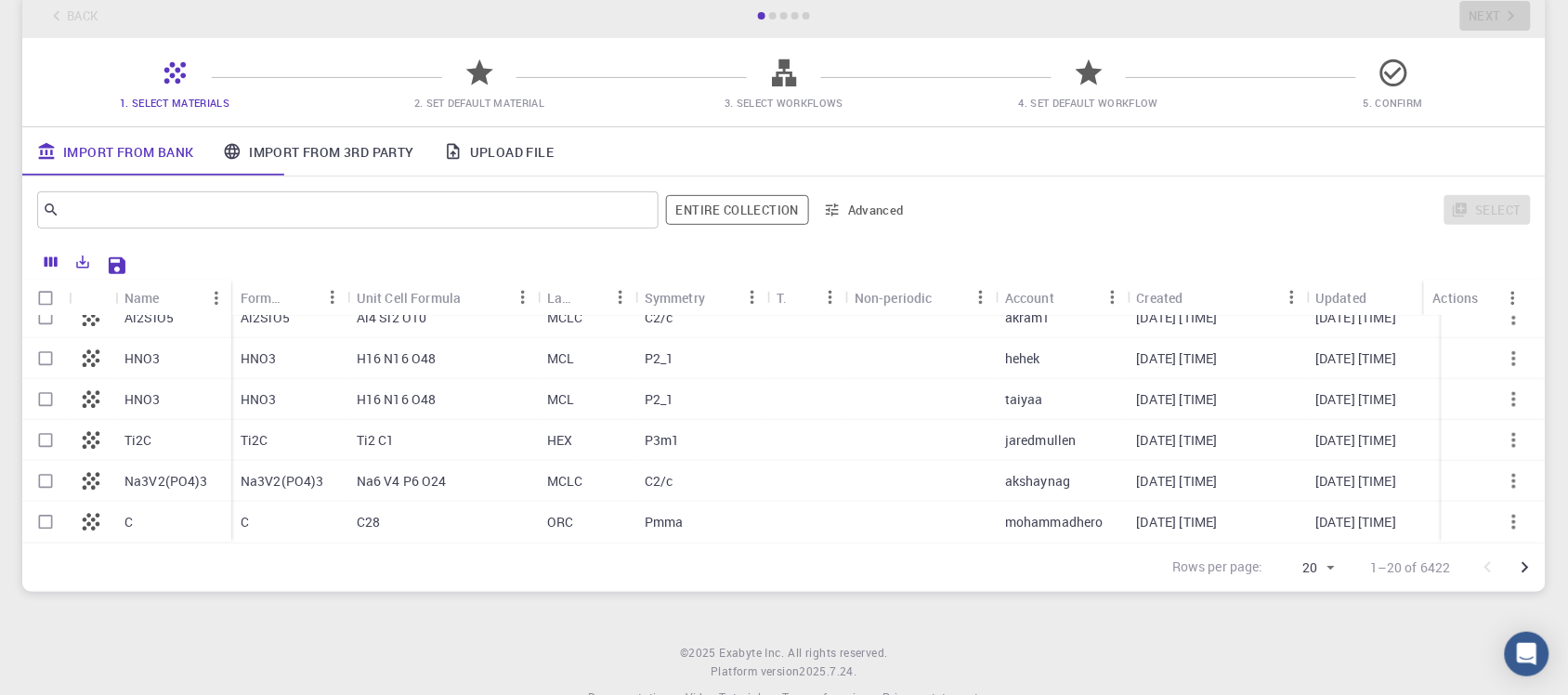 click on "Ti2C" at bounding box center [138, 440] 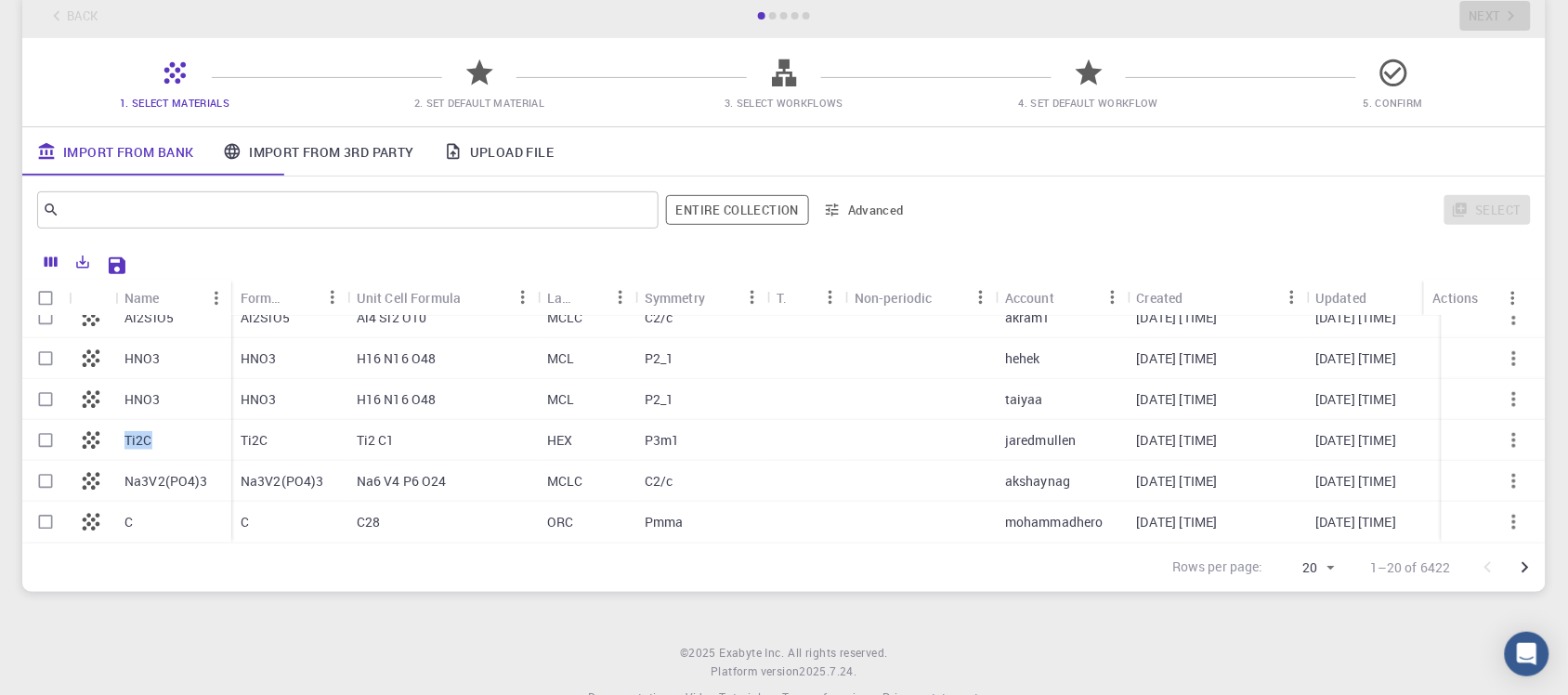 click on "Ti2C" at bounding box center (138, 440) 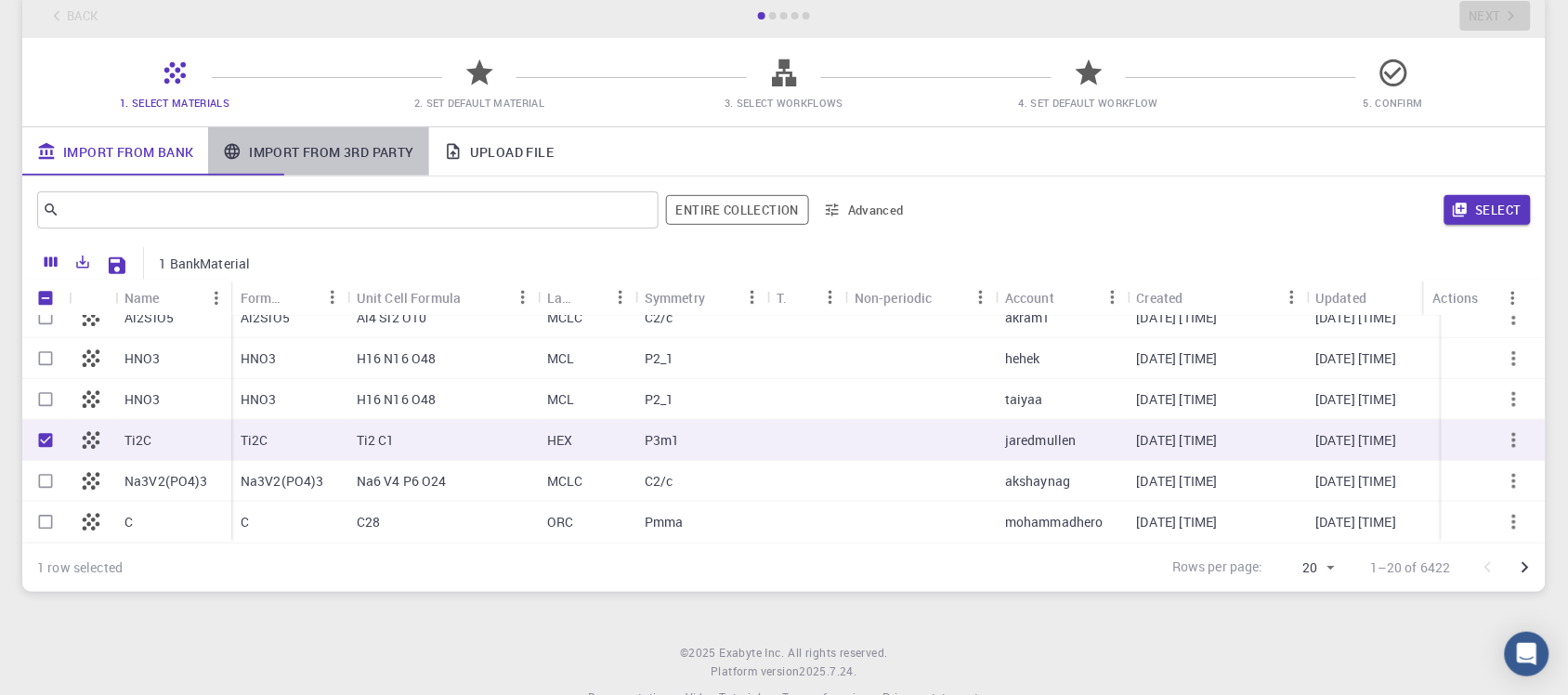 click on "Import From 3rd Party" at bounding box center [318, 151] 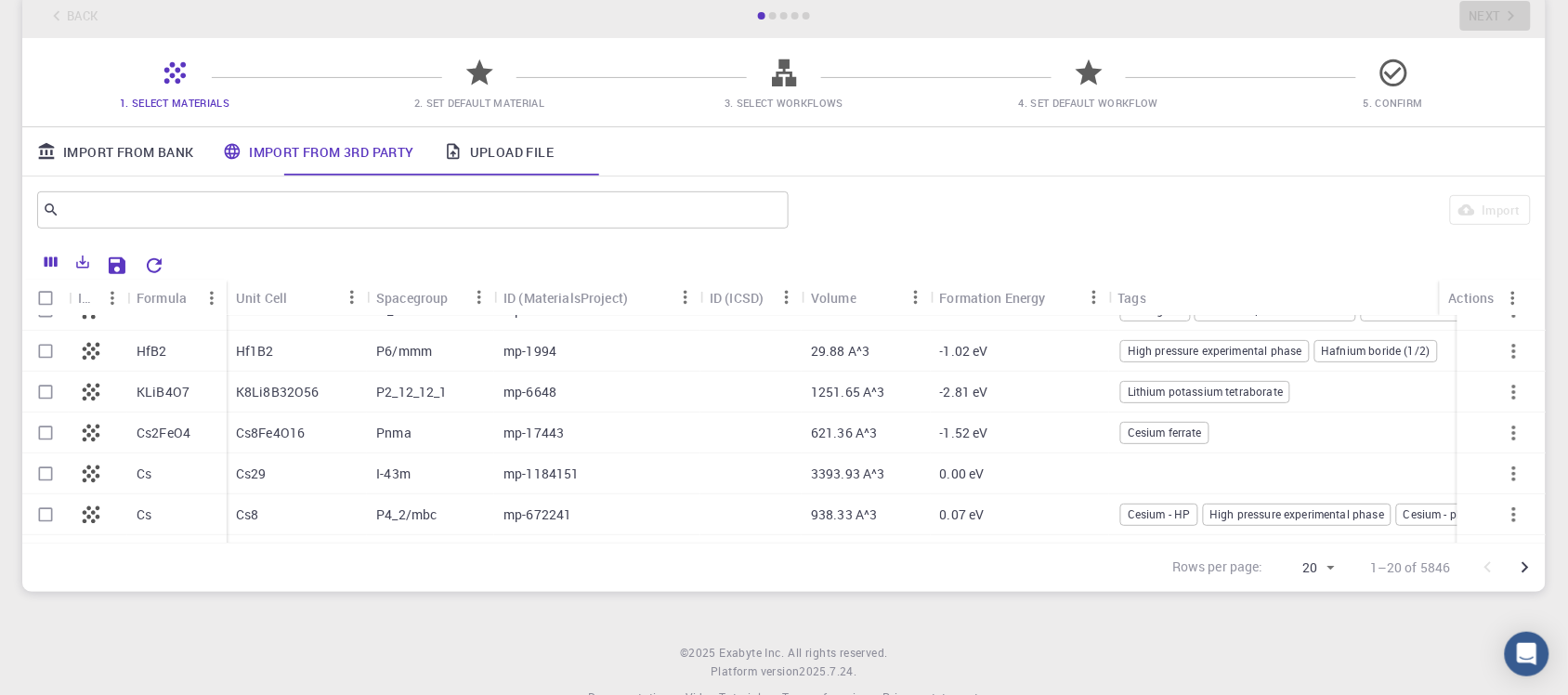 scroll, scrollTop: 0, scrollLeft: 0, axis: both 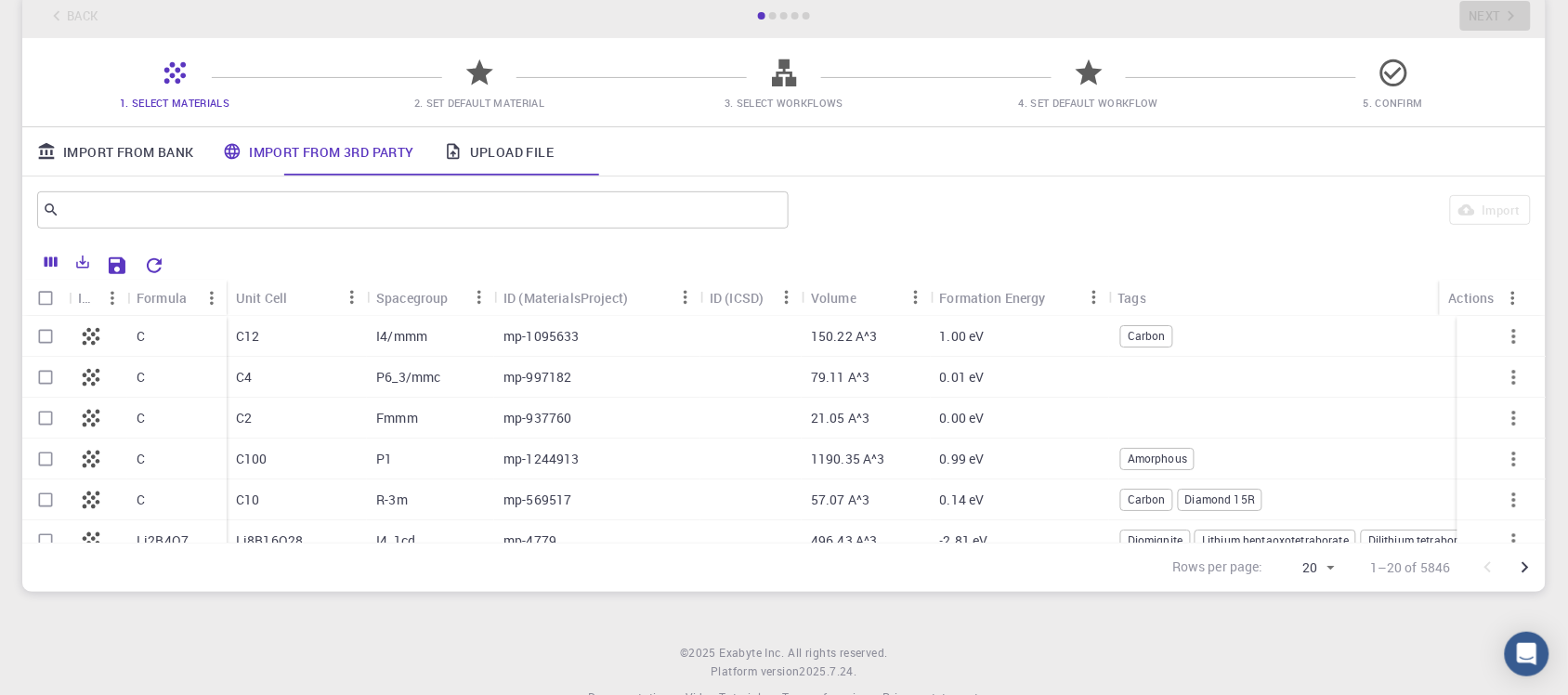 click 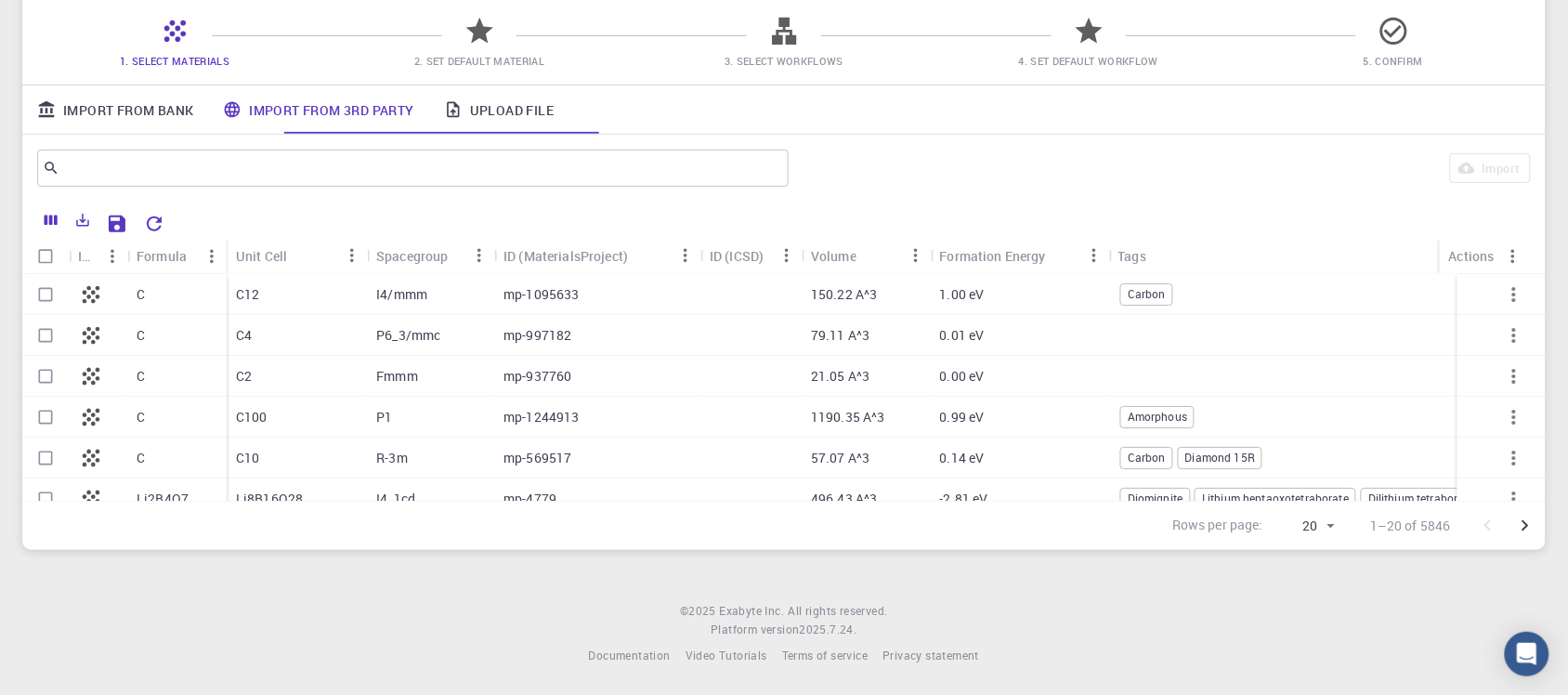 scroll, scrollTop: 0, scrollLeft: 0, axis: both 